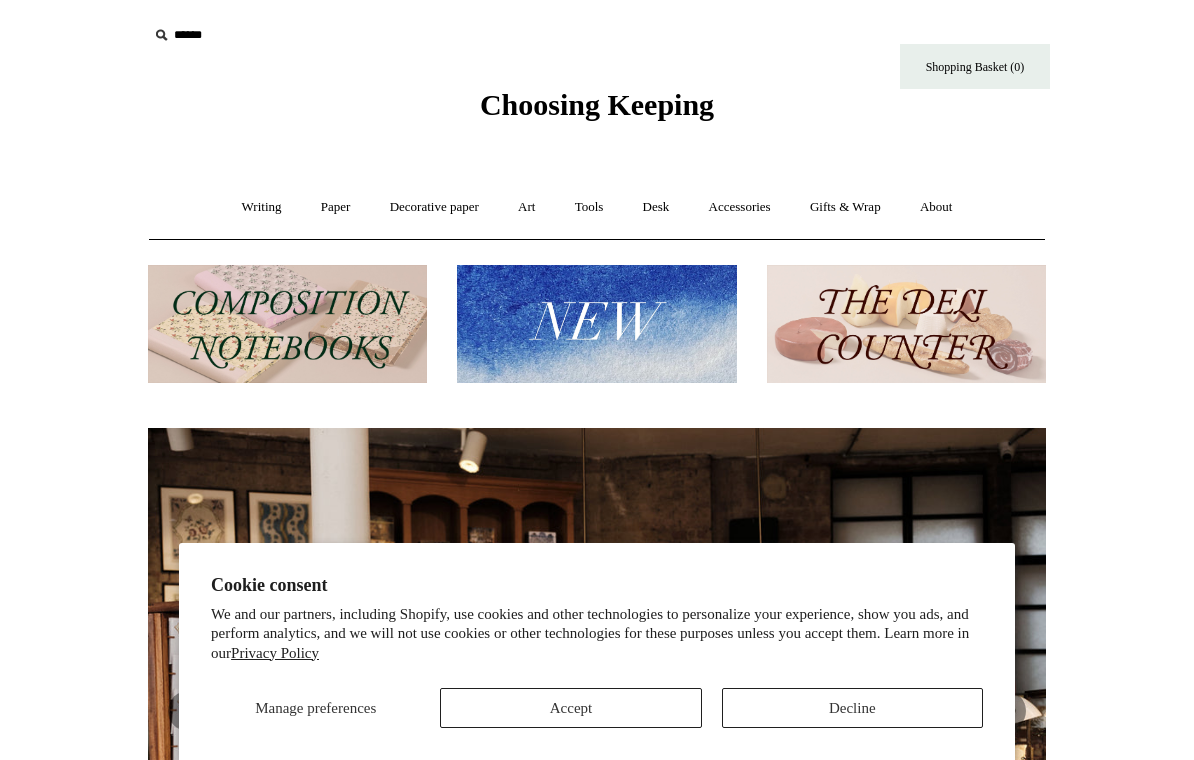 scroll, scrollTop: 0, scrollLeft: 0, axis: both 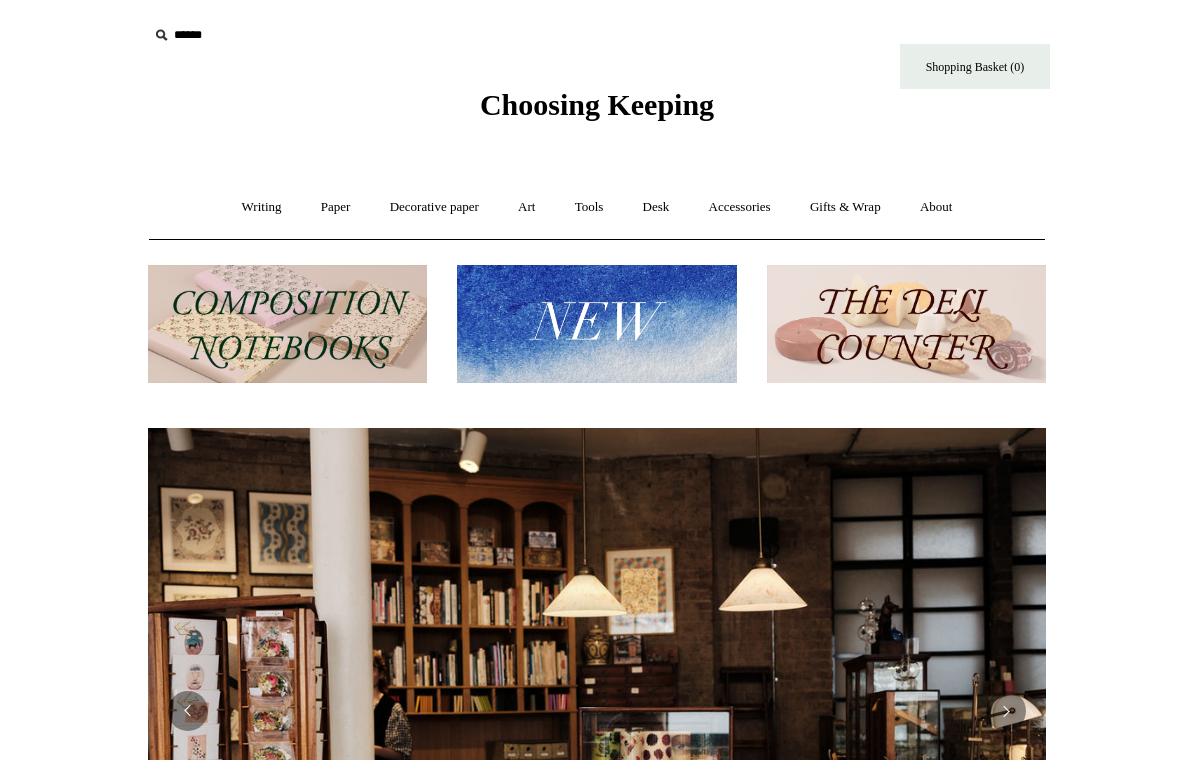 click at bounding box center [596, 324] 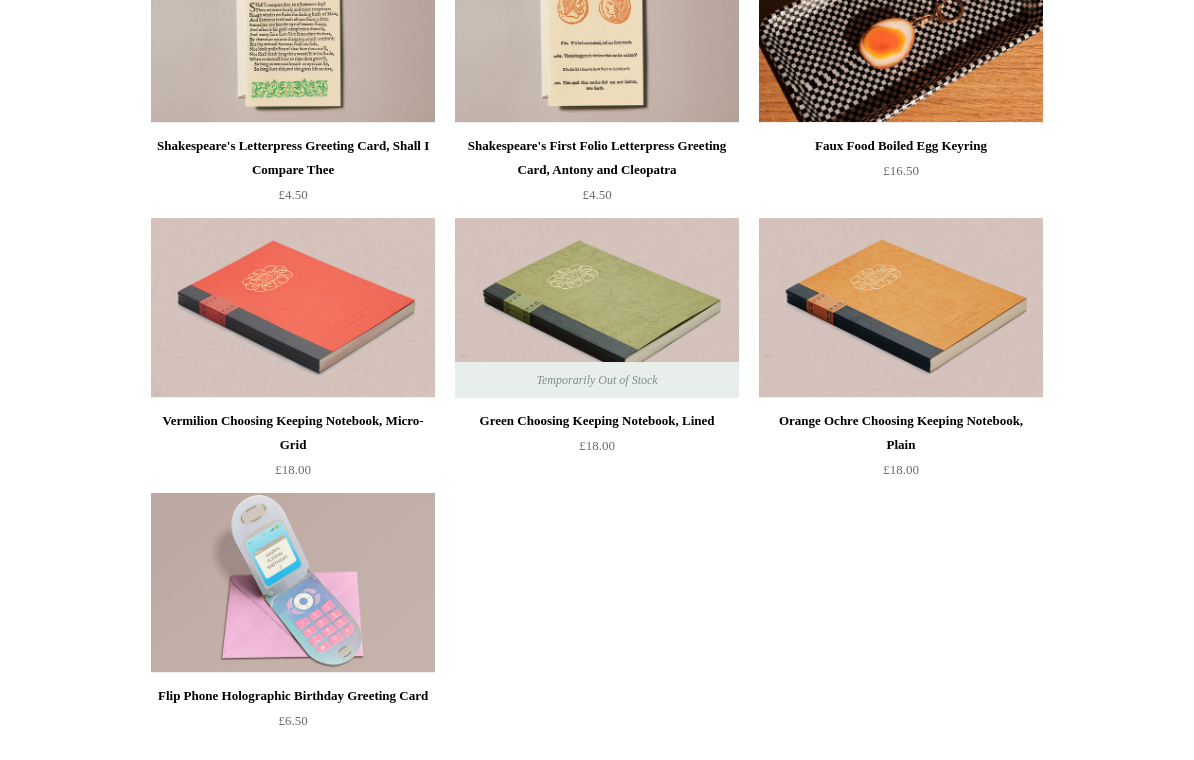 scroll, scrollTop: 4167, scrollLeft: 0, axis: vertical 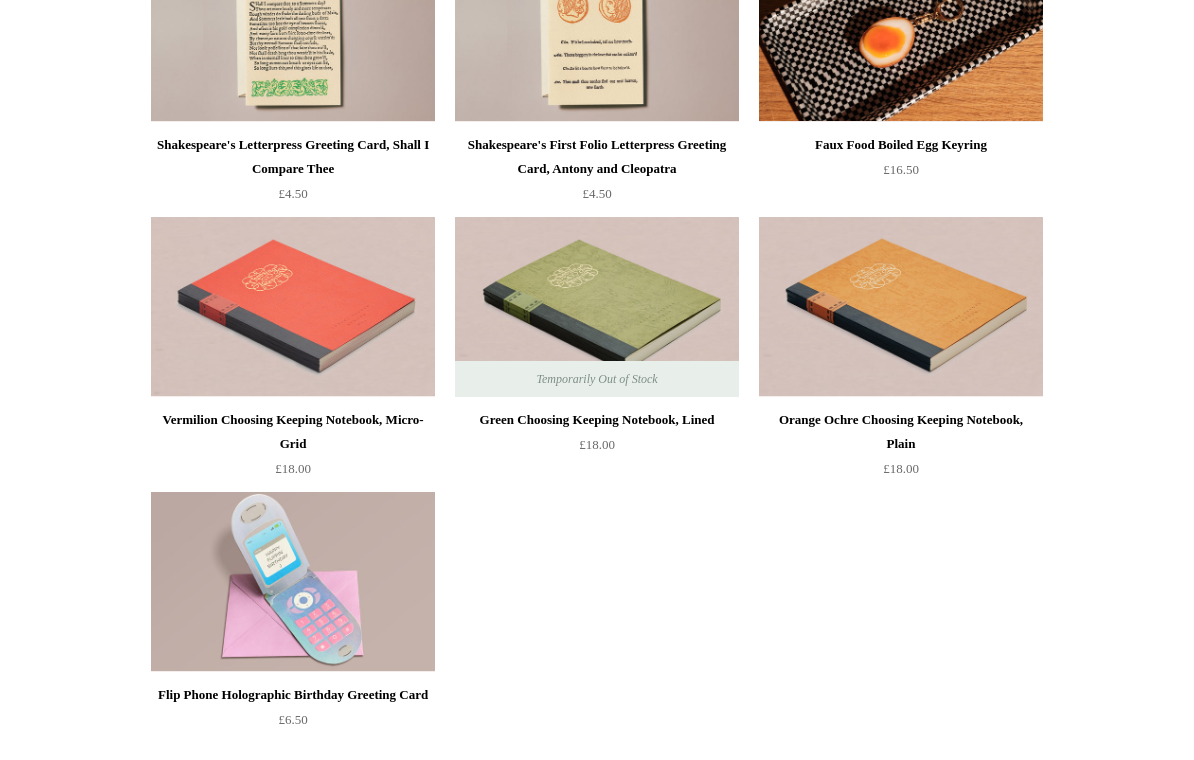 click at bounding box center (597, 308) 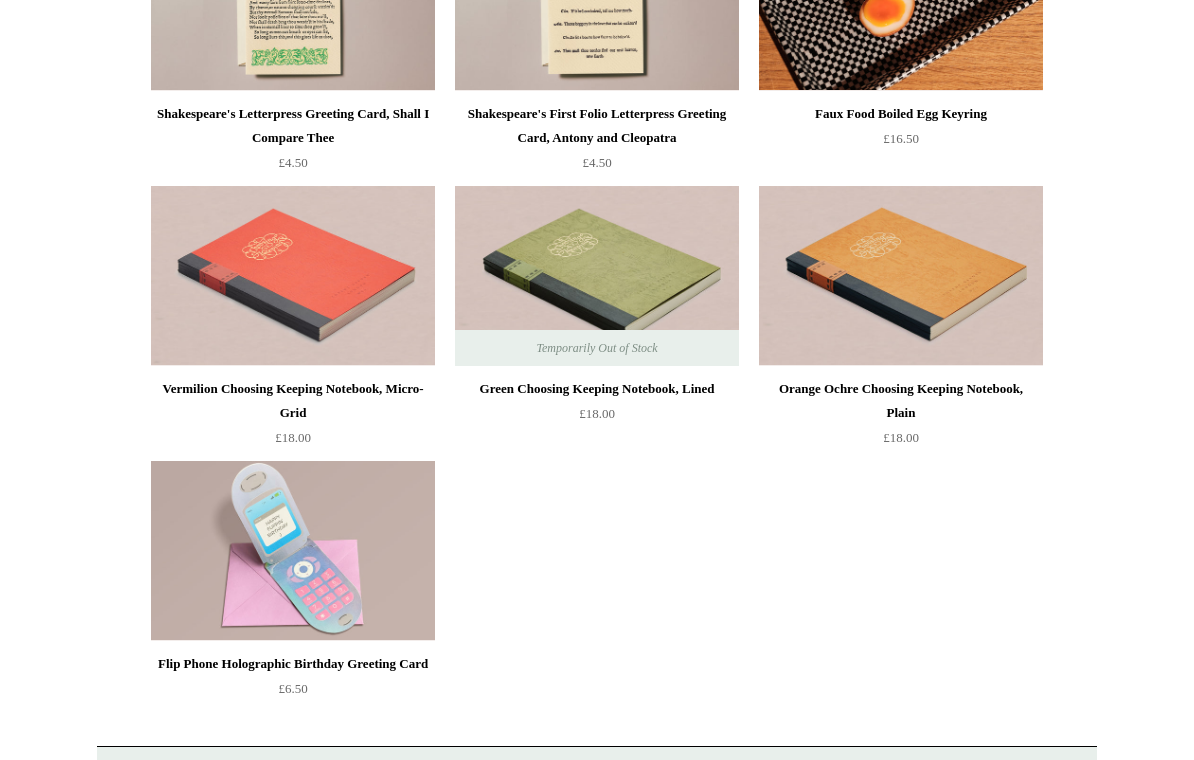 click at bounding box center [901, 276] 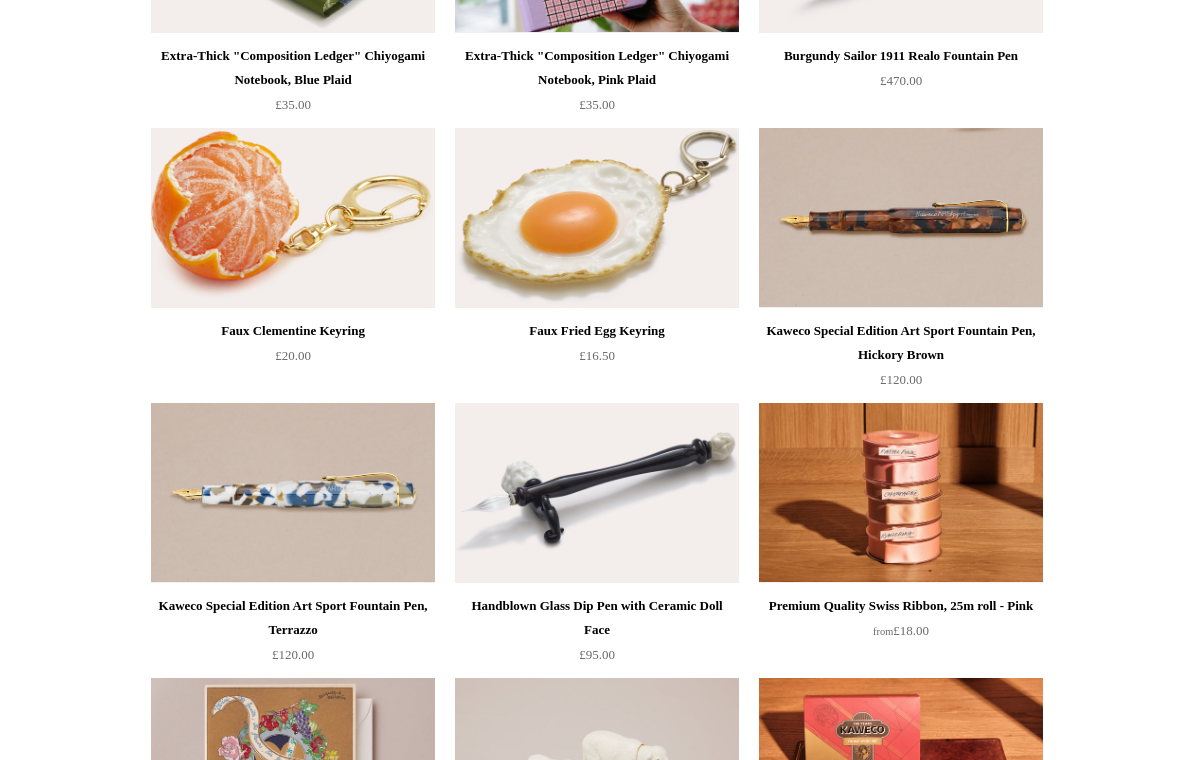 scroll, scrollTop: 957, scrollLeft: 0, axis: vertical 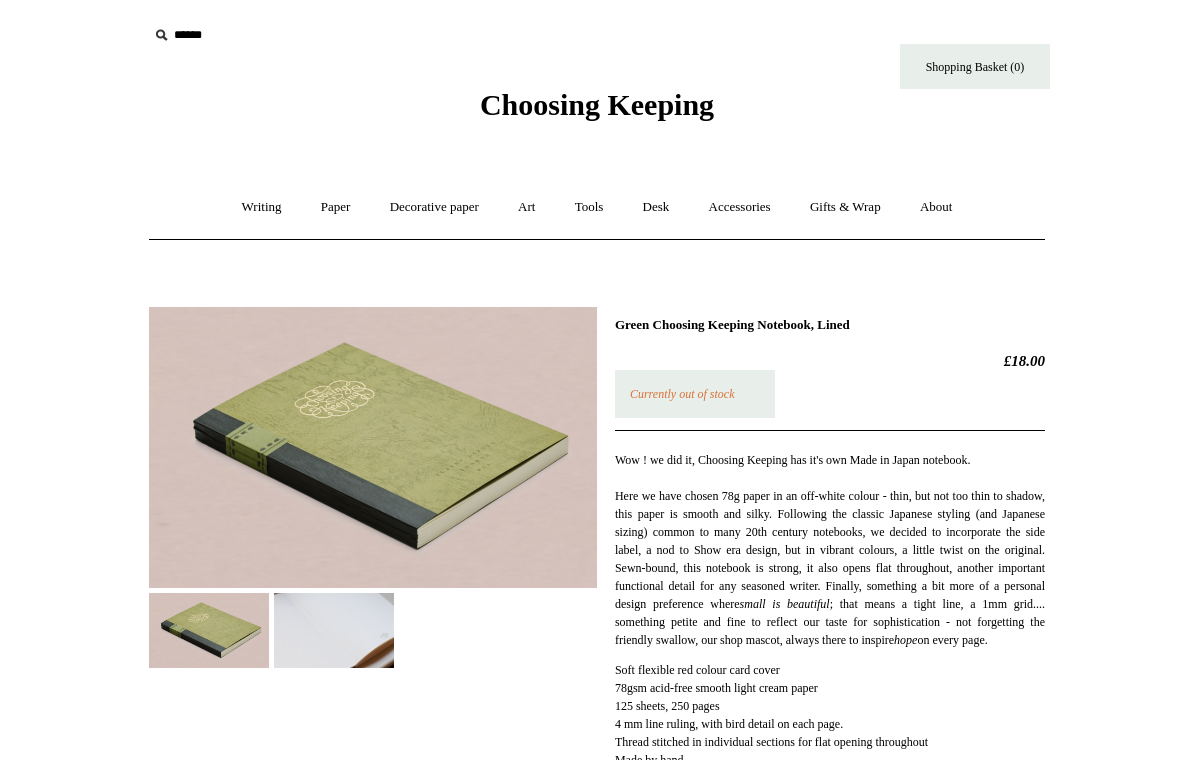 click at bounding box center [334, 630] 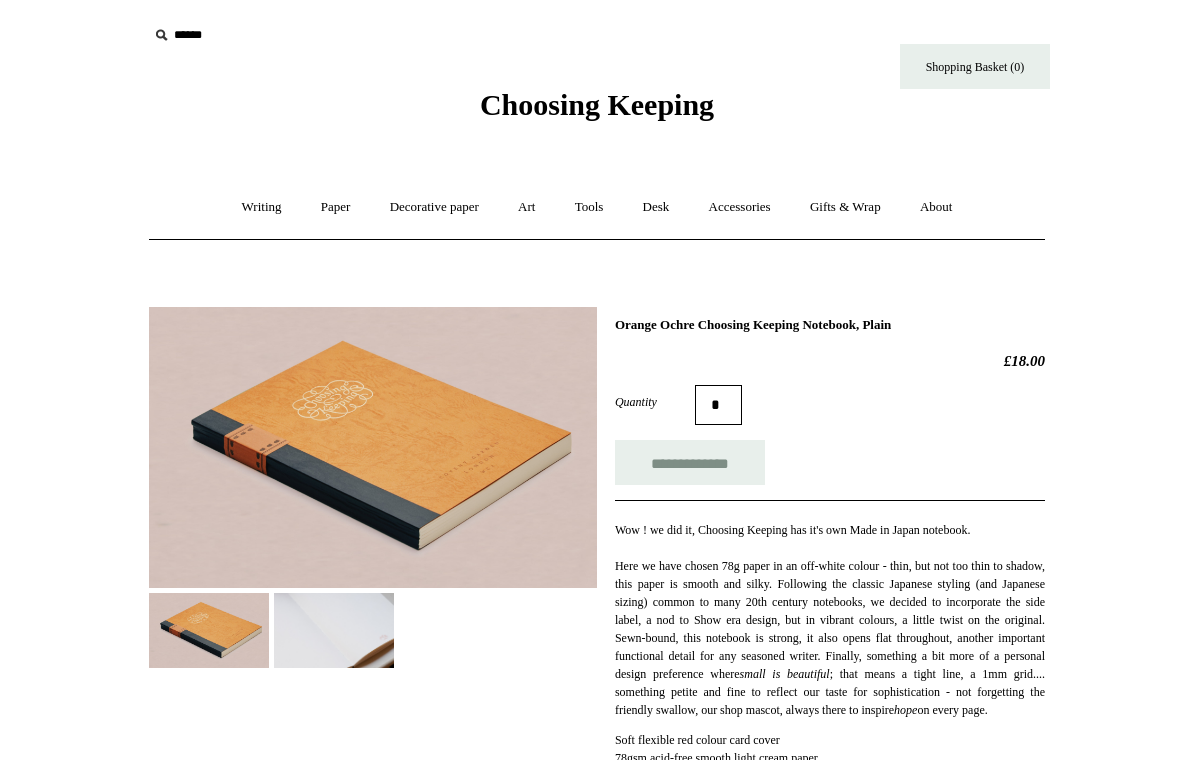 scroll, scrollTop: 0, scrollLeft: 0, axis: both 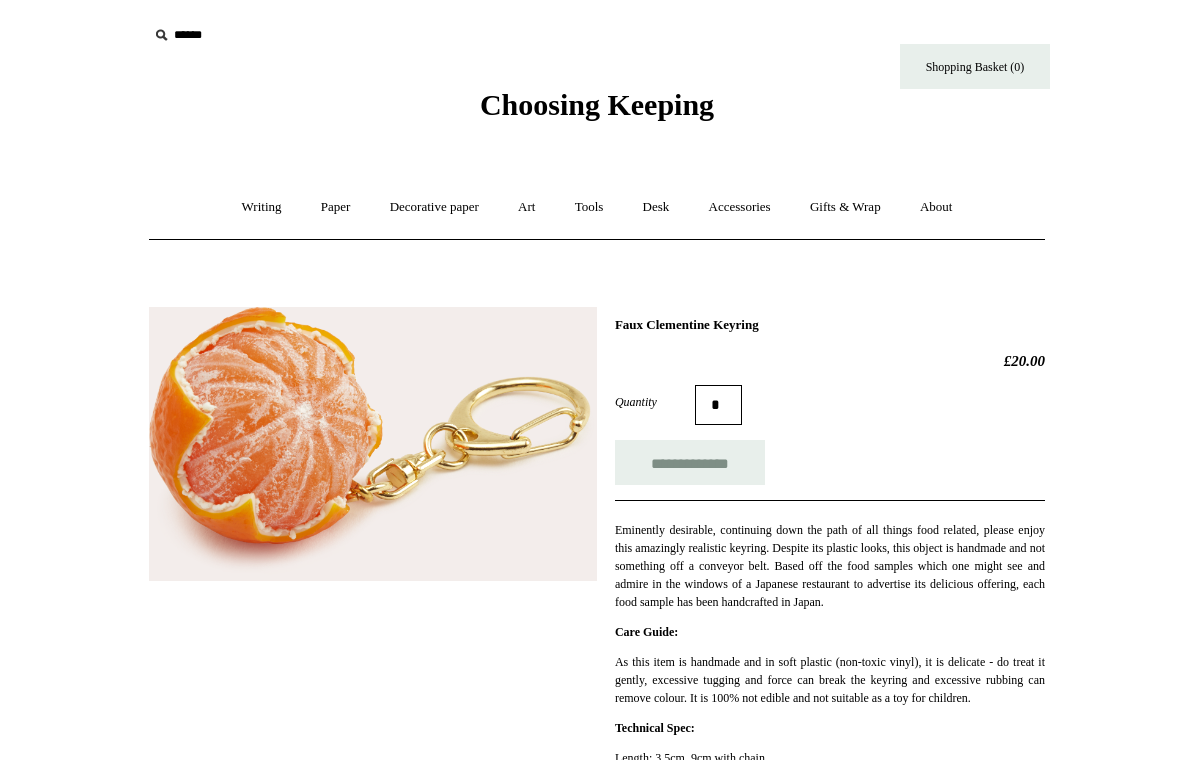 click on "Art +" at bounding box center (526, 207) 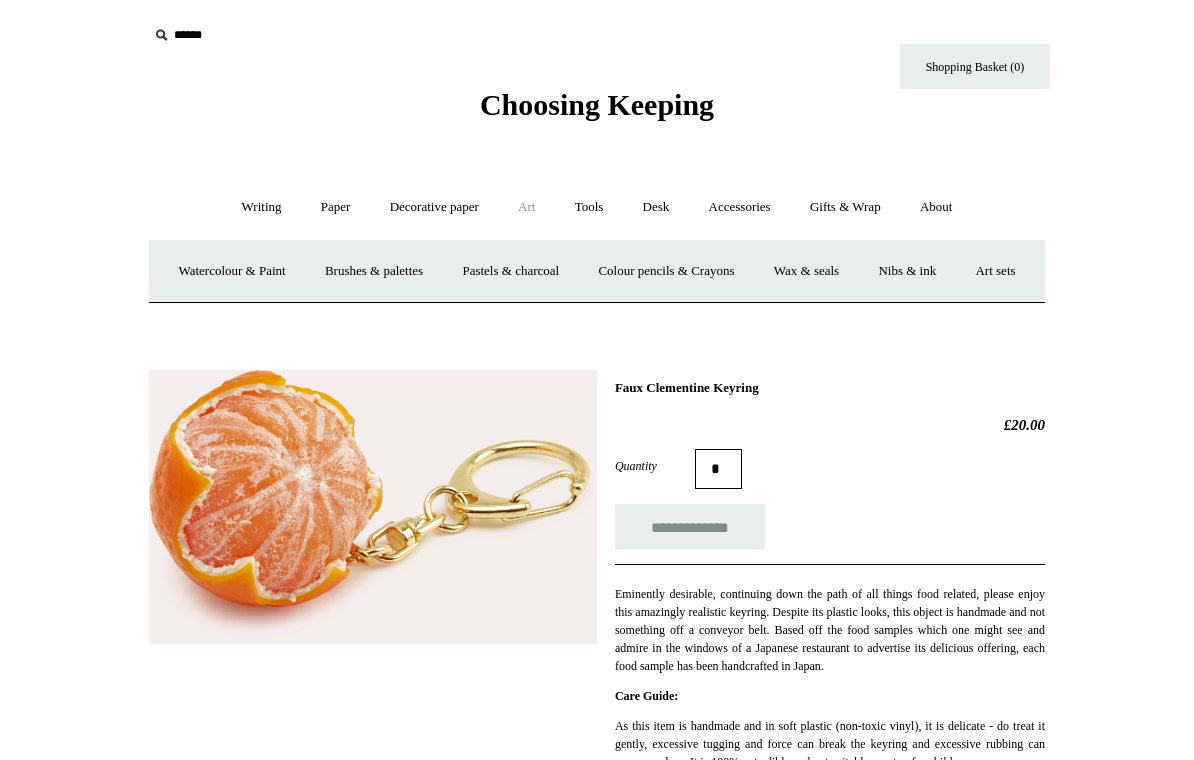 click on "Brushes & palettes" at bounding box center (374, 271) 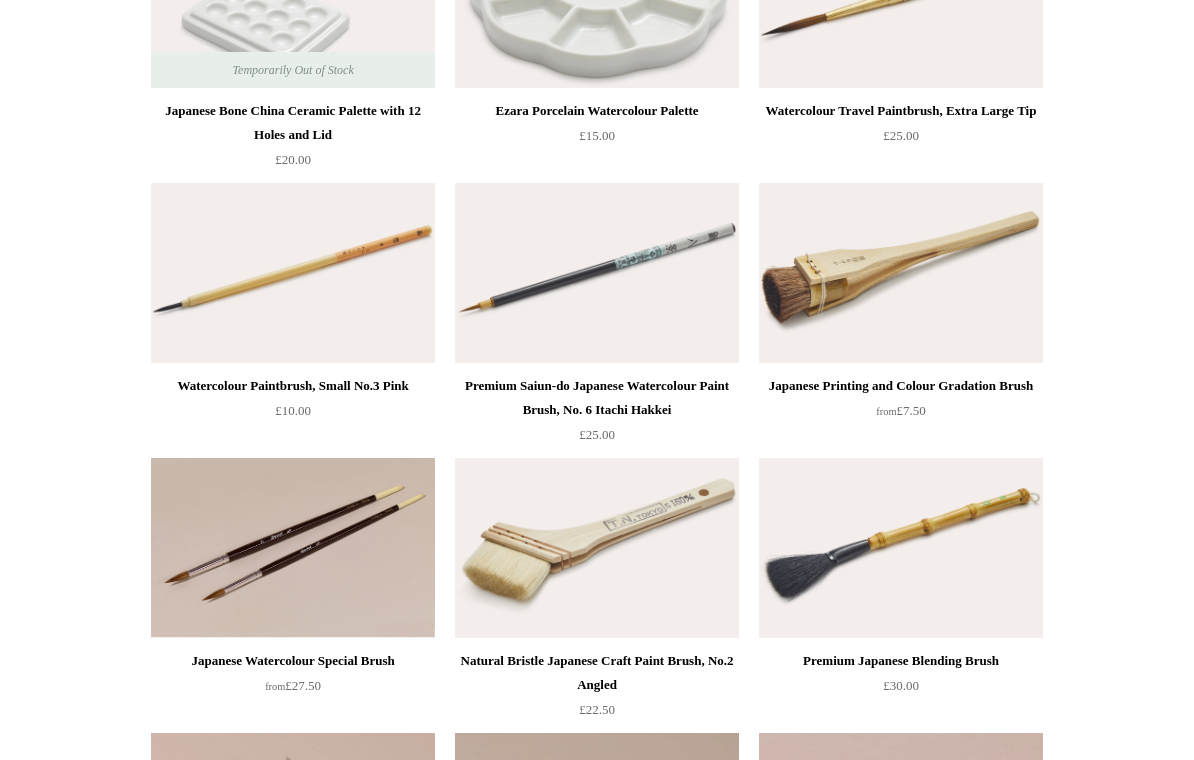 scroll, scrollTop: 329, scrollLeft: 0, axis: vertical 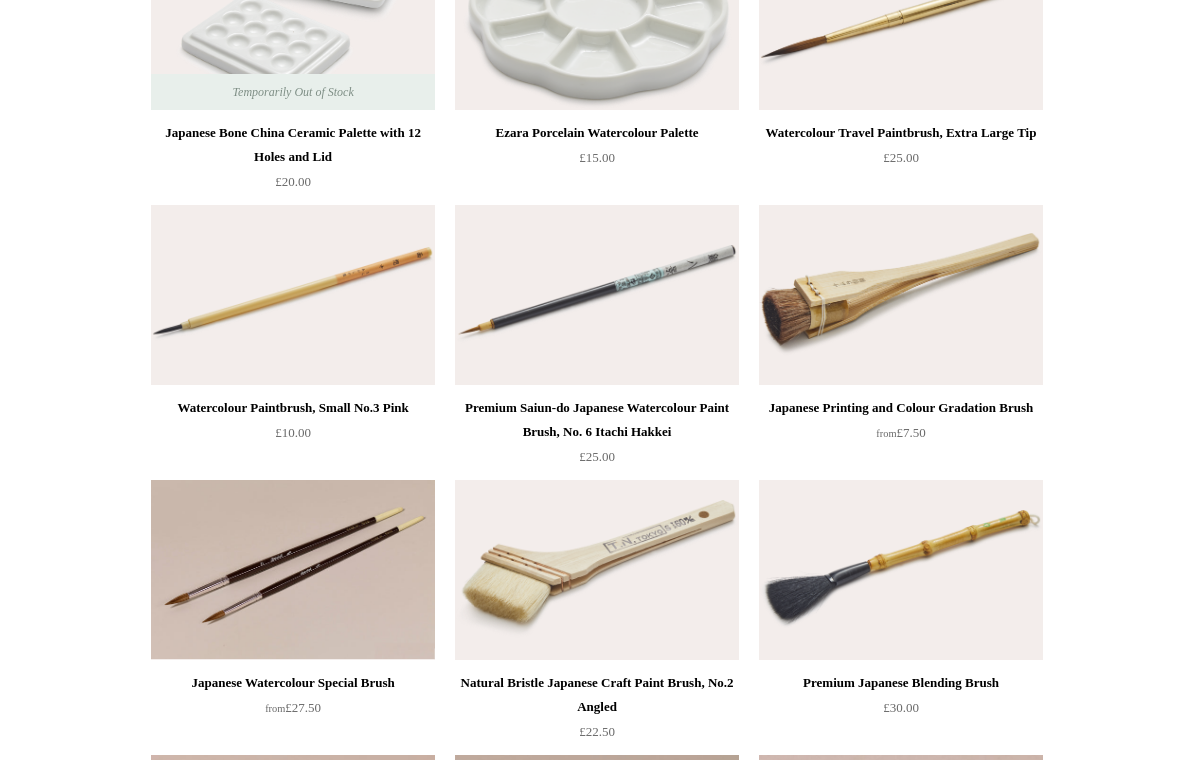 click at bounding box center [901, 296] 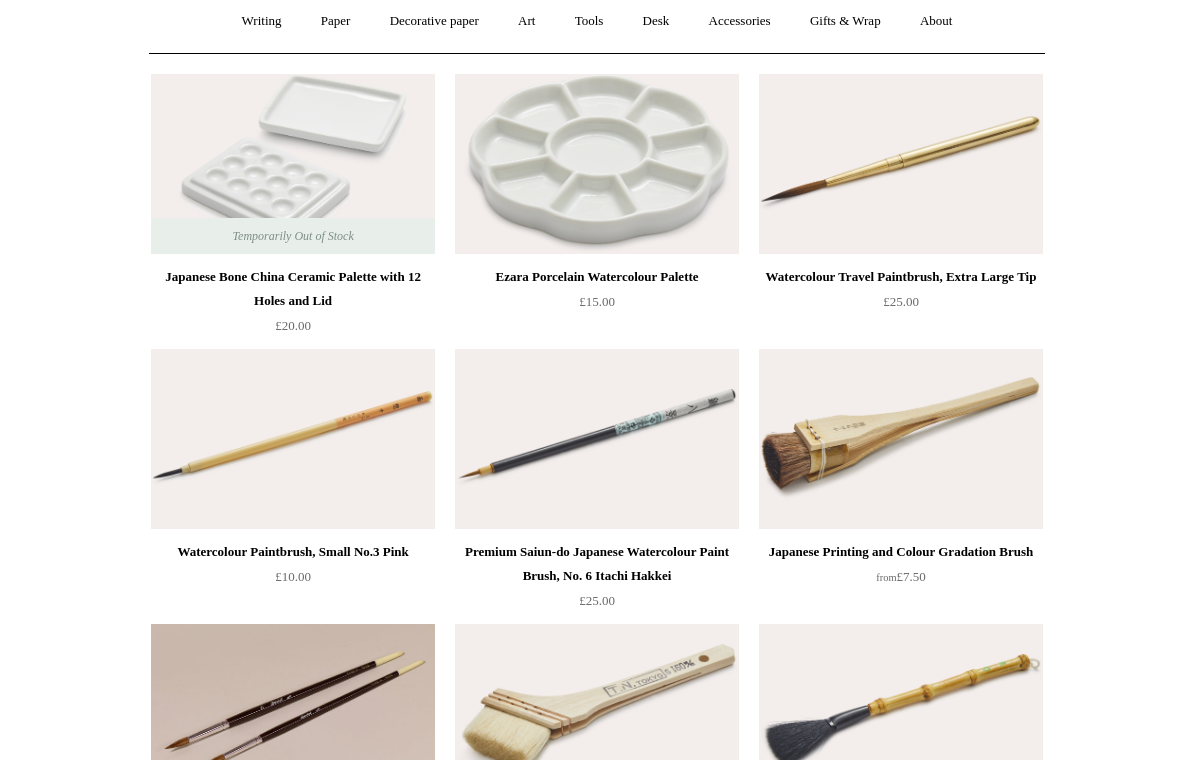 scroll, scrollTop: 186, scrollLeft: 0, axis: vertical 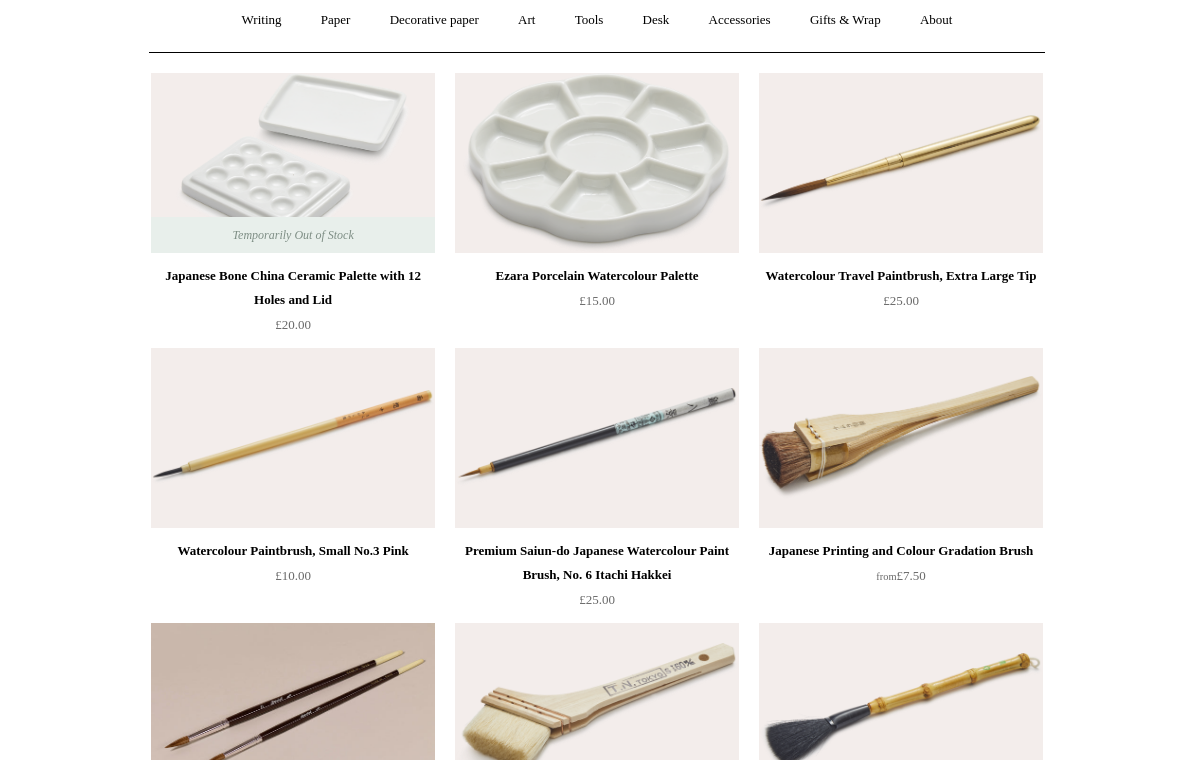 click at bounding box center [293, 439] 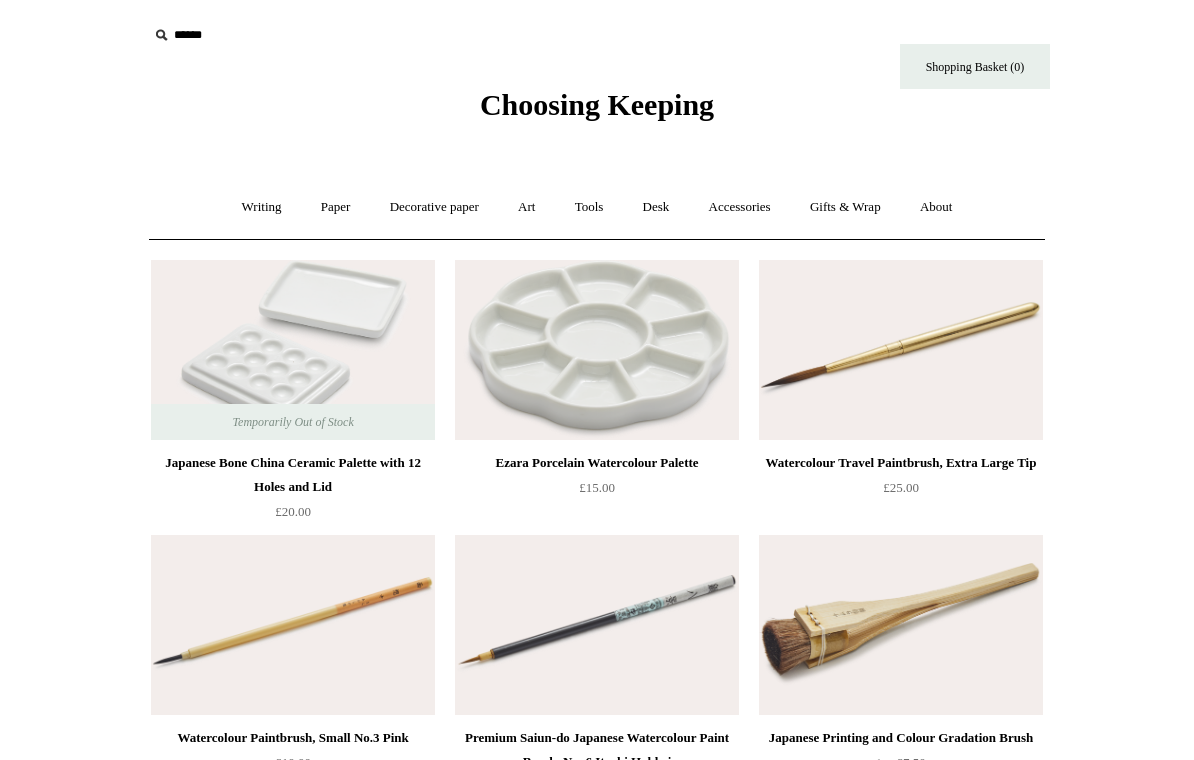 scroll, scrollTop: 218, scrollLeft: 0, axis: vertical 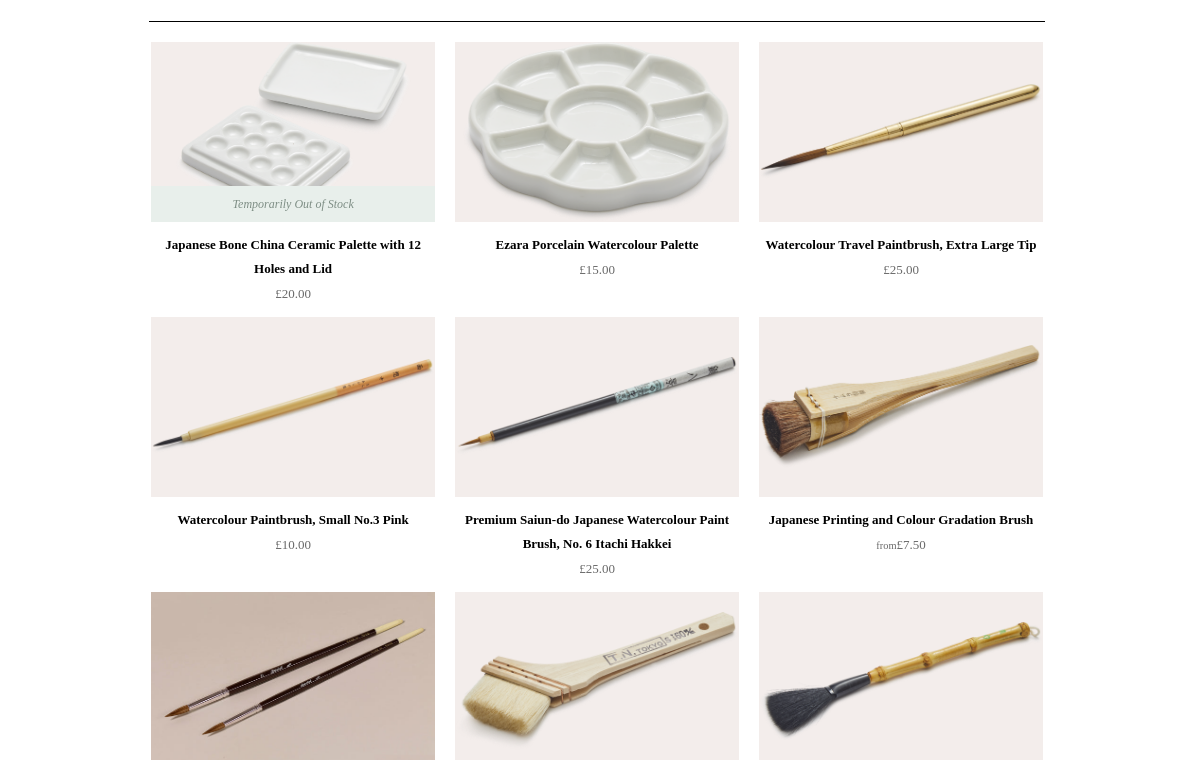 click at bounding box center [597, 407] 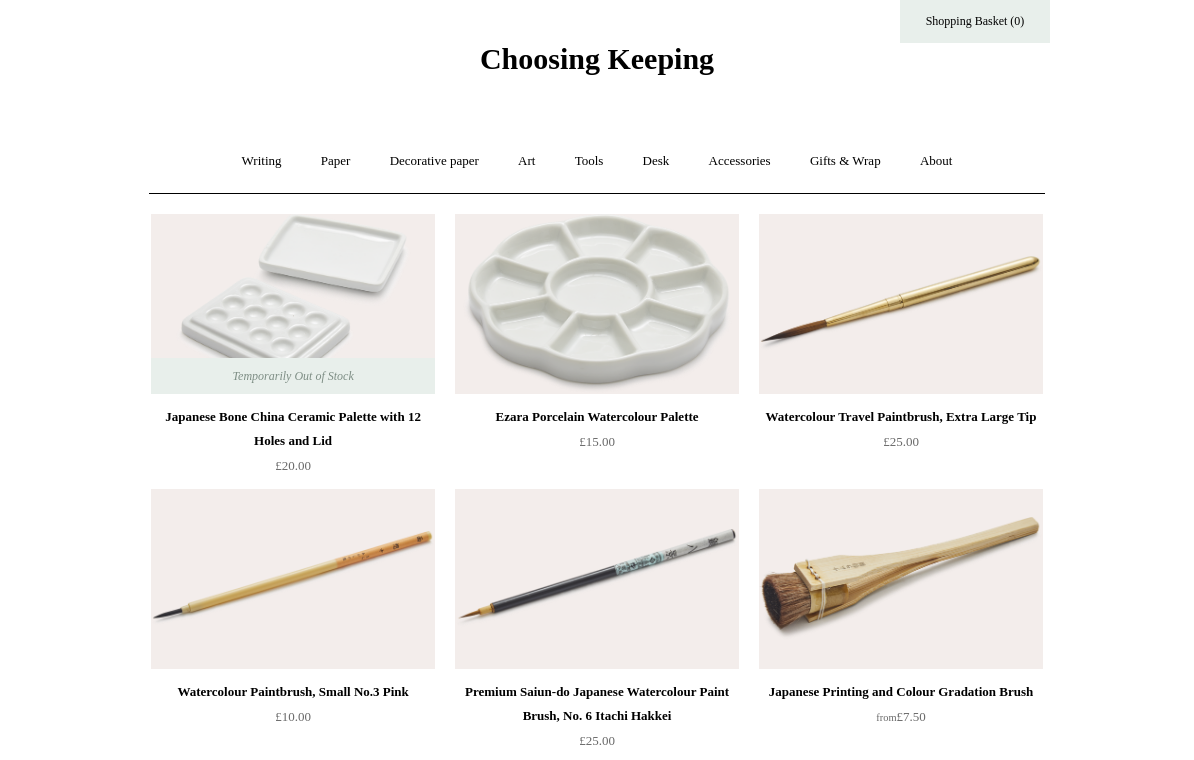 scroll, scrollTop: 43, scrollLeft: 0, axis: vertical 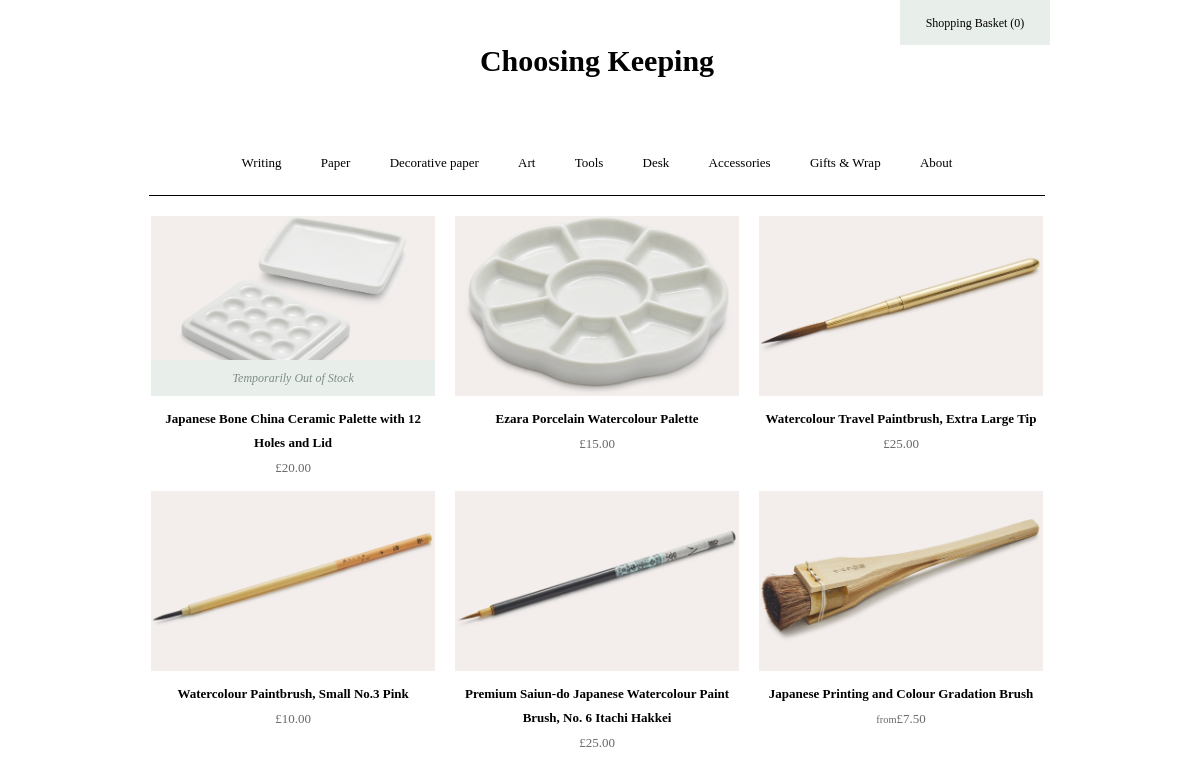 click on "Paper +" at bounding box center (336, 164) 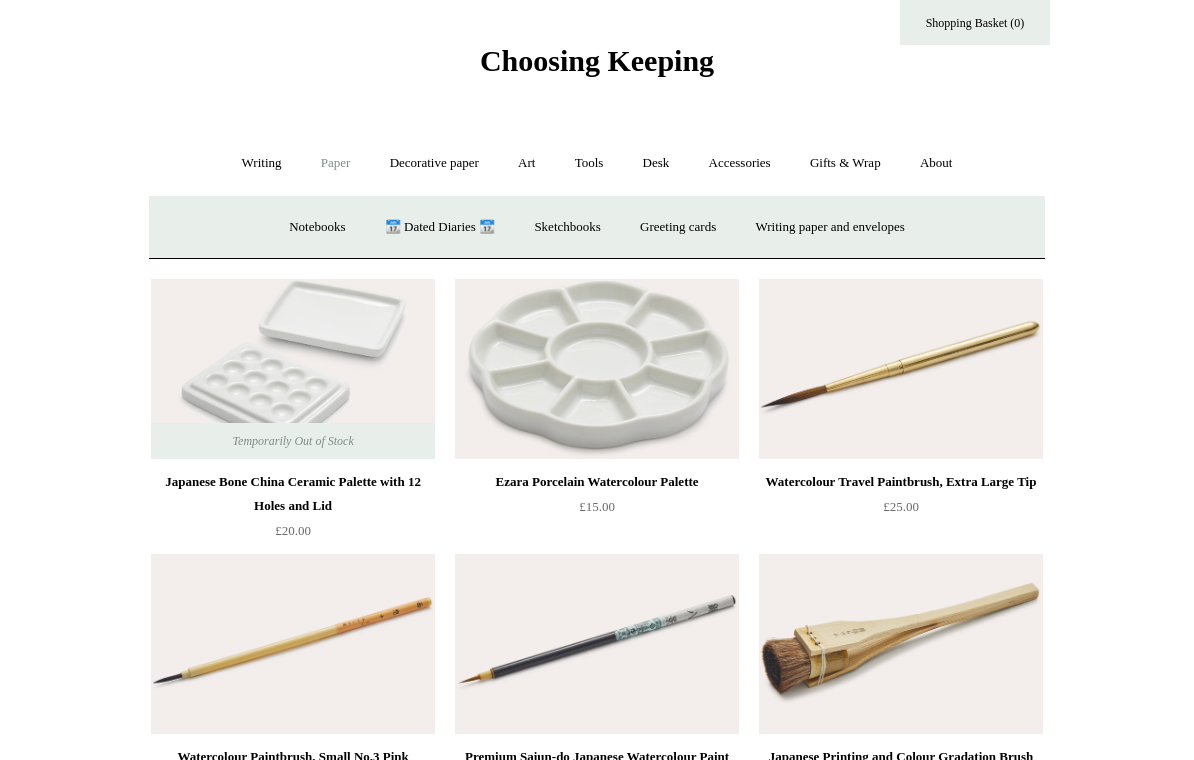 click on "Decorative paper +" at bounding box center [434, 163] 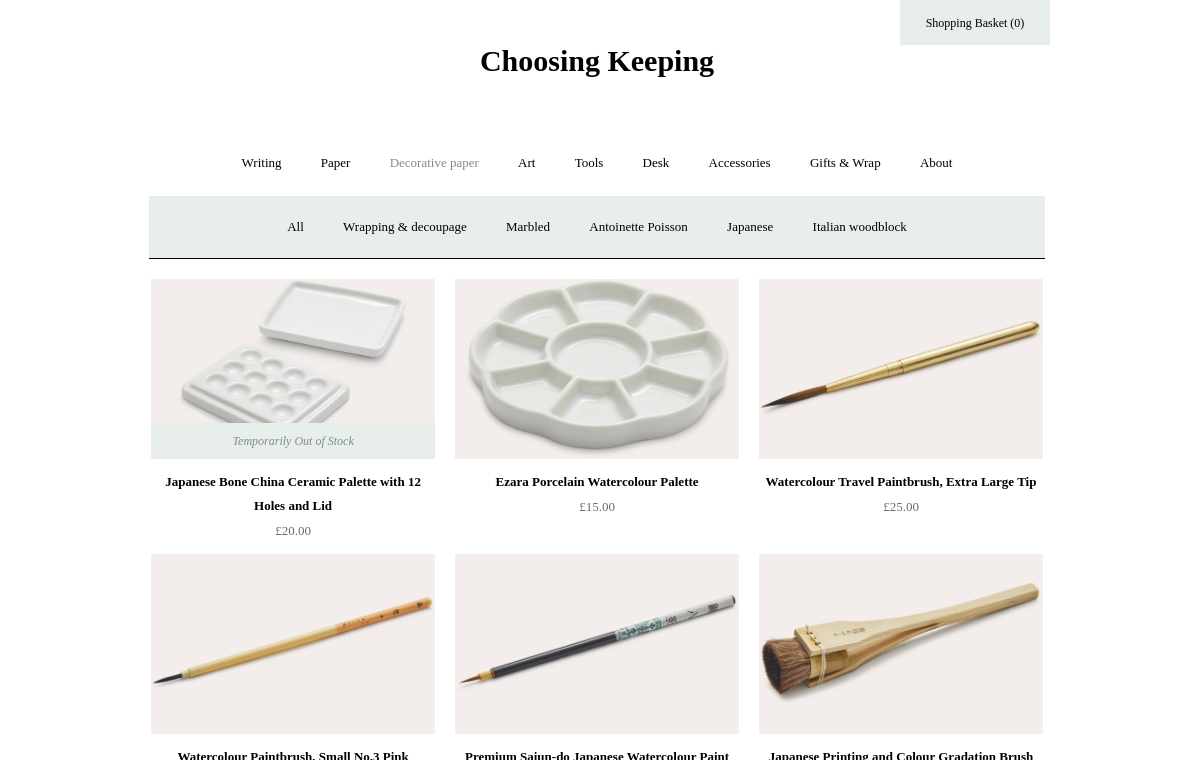 click on "Art +" at bounding box center [526, 163] 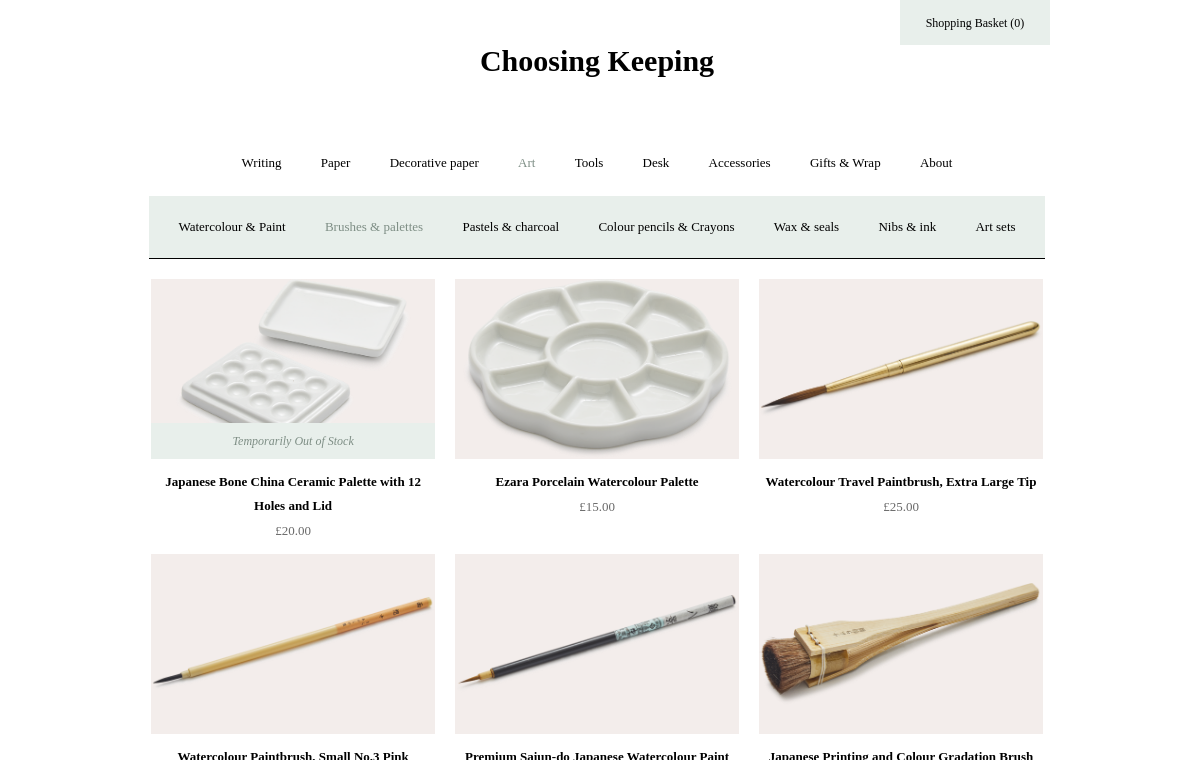 click on "Watercolour & Paint" at bounding box center [231, 227] 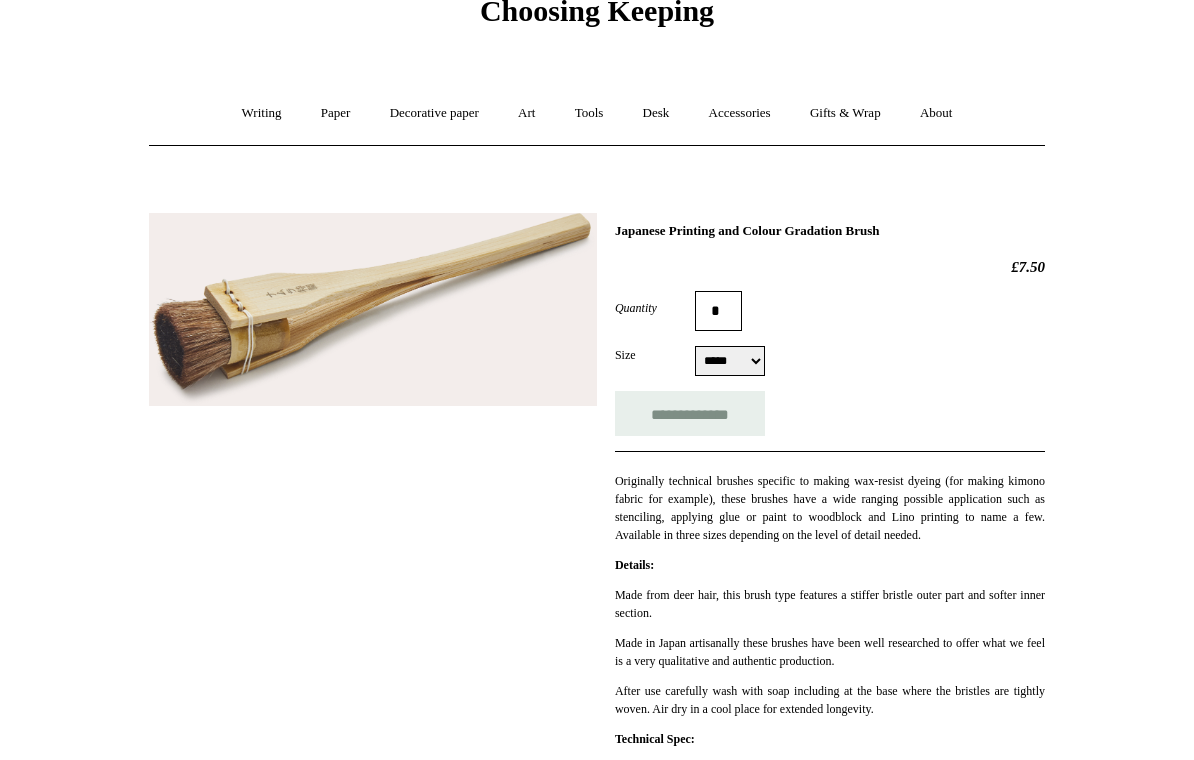 scroll, scrollTop: 98, scrollLeft: 0, axis: vertical 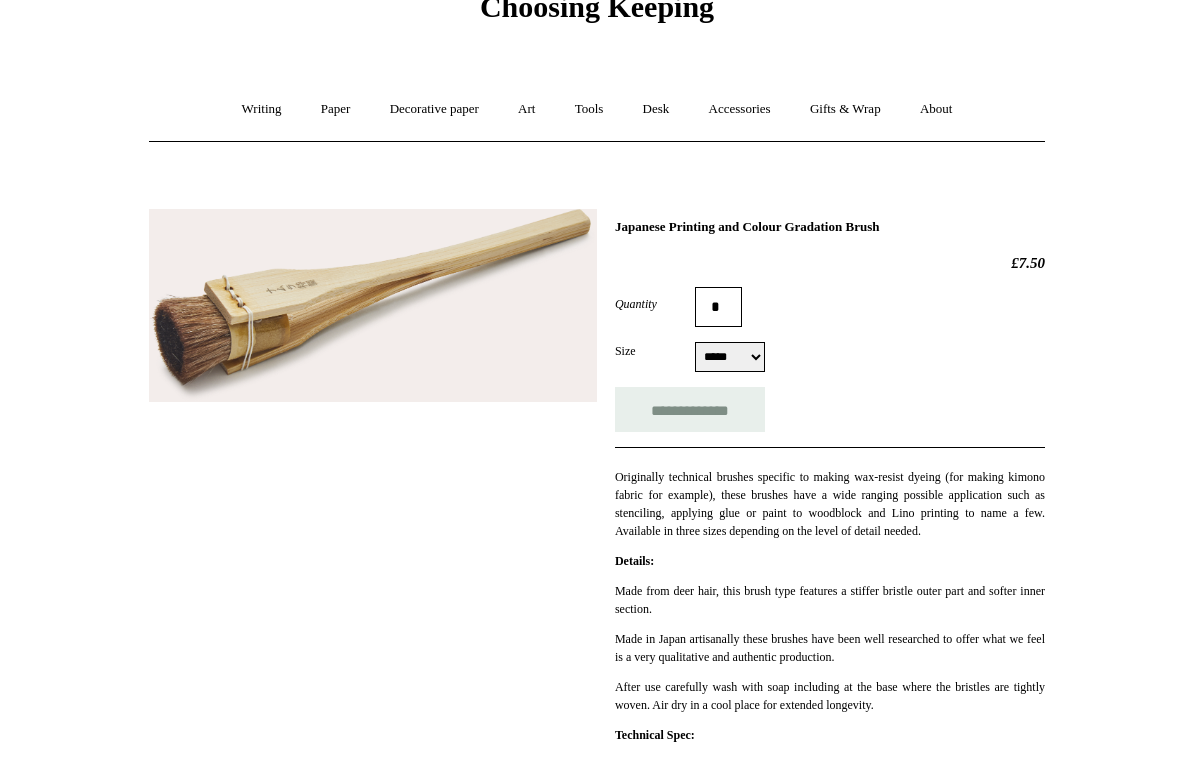 click on "***** ****** *****" at bounding box center [730, 357] 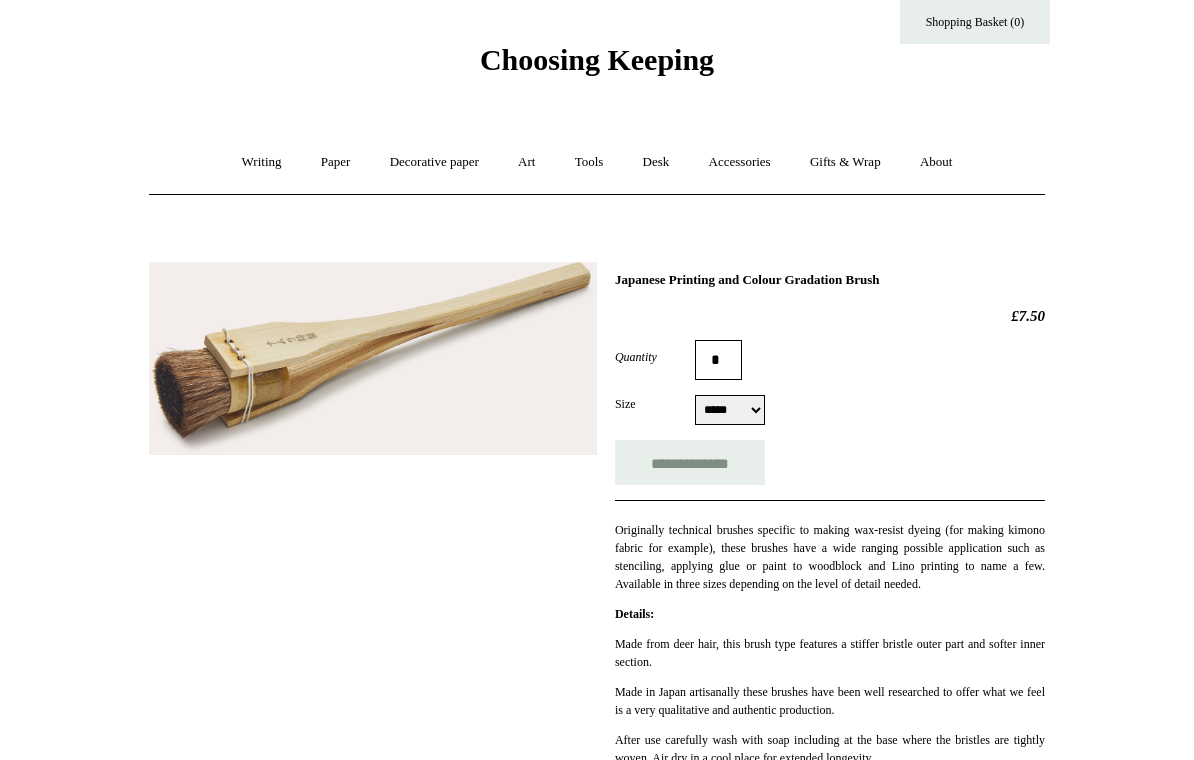 scroll, scrollTop: 43, scrollLeft: 0, axis: vertical 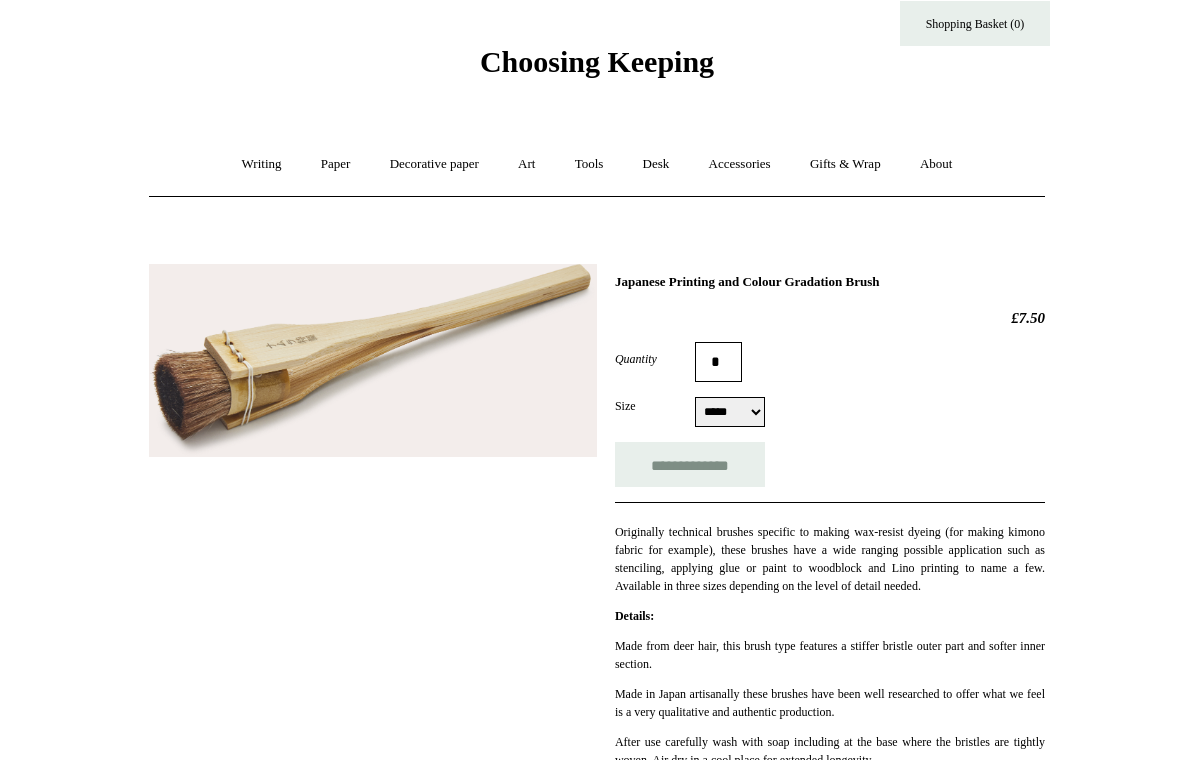click on "***** ****** *****" at bounding box center [730, 412] 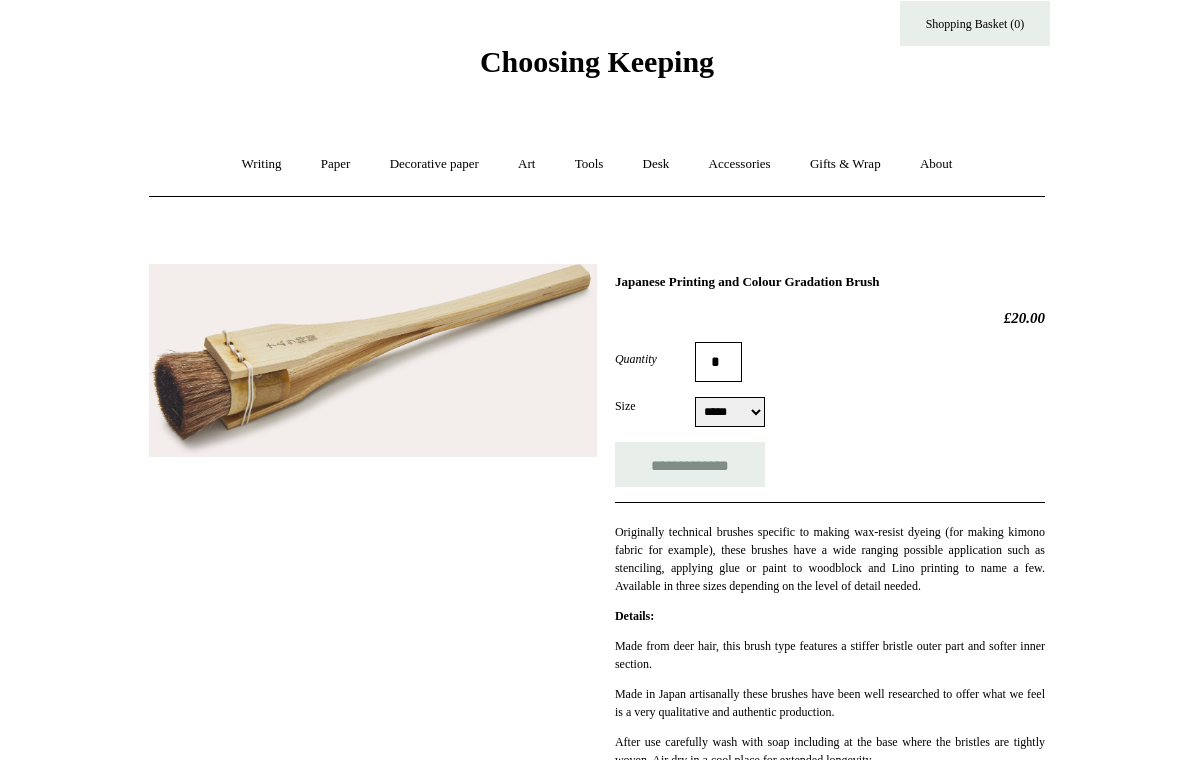 click on "***** ****** *****" at bounding box center (730, 412) 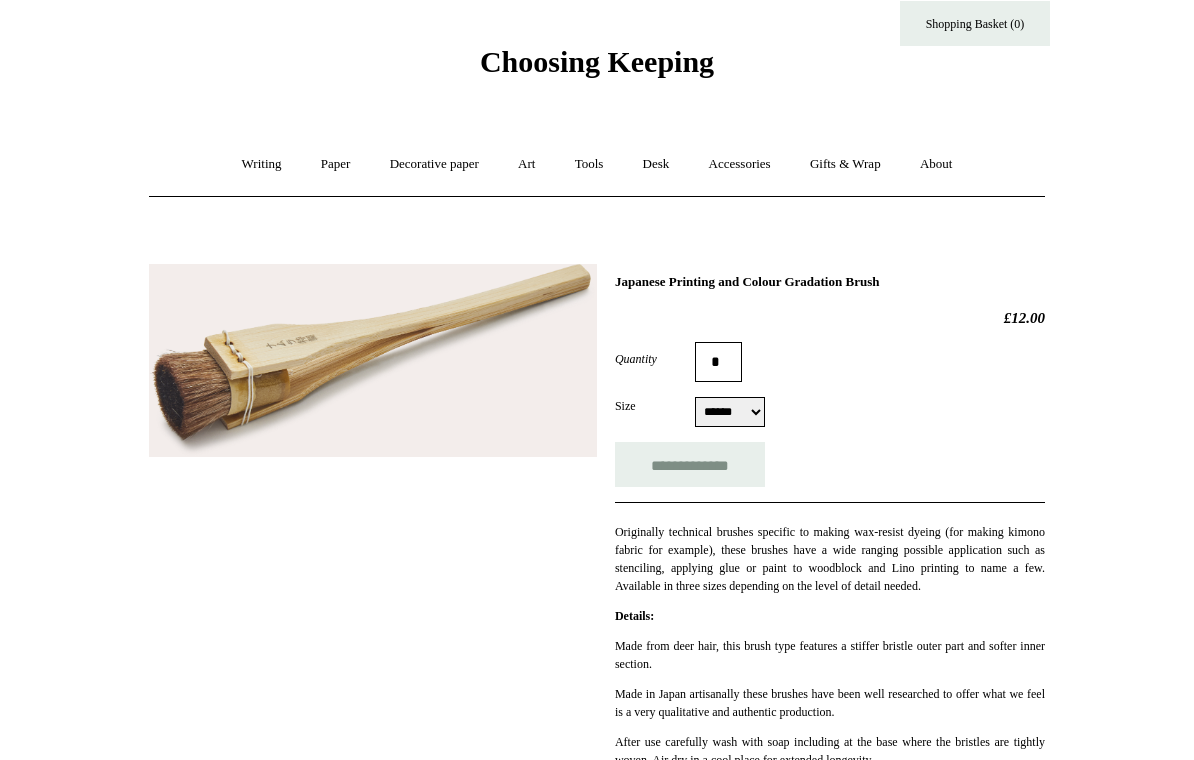 click on "***** ****** *****" at bounding box center [730, 412] 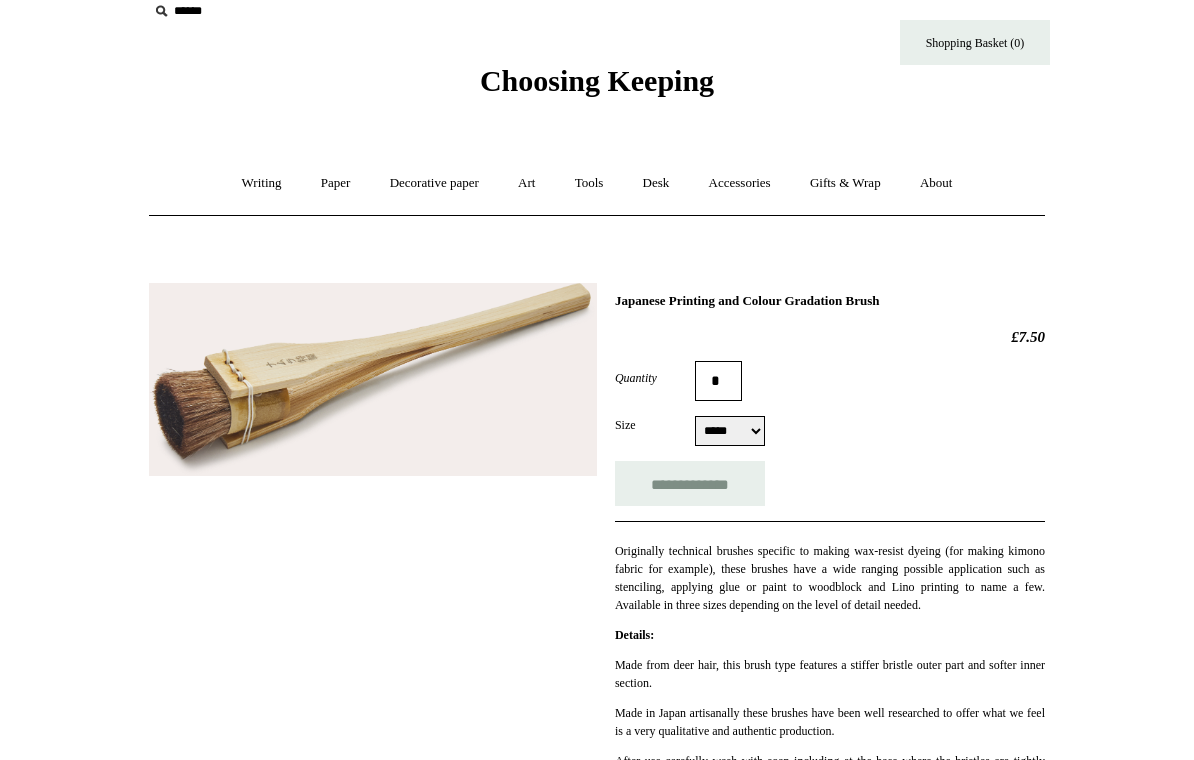 scroll, scrollTop: 20, scrollLeft: 0, axis: vertical 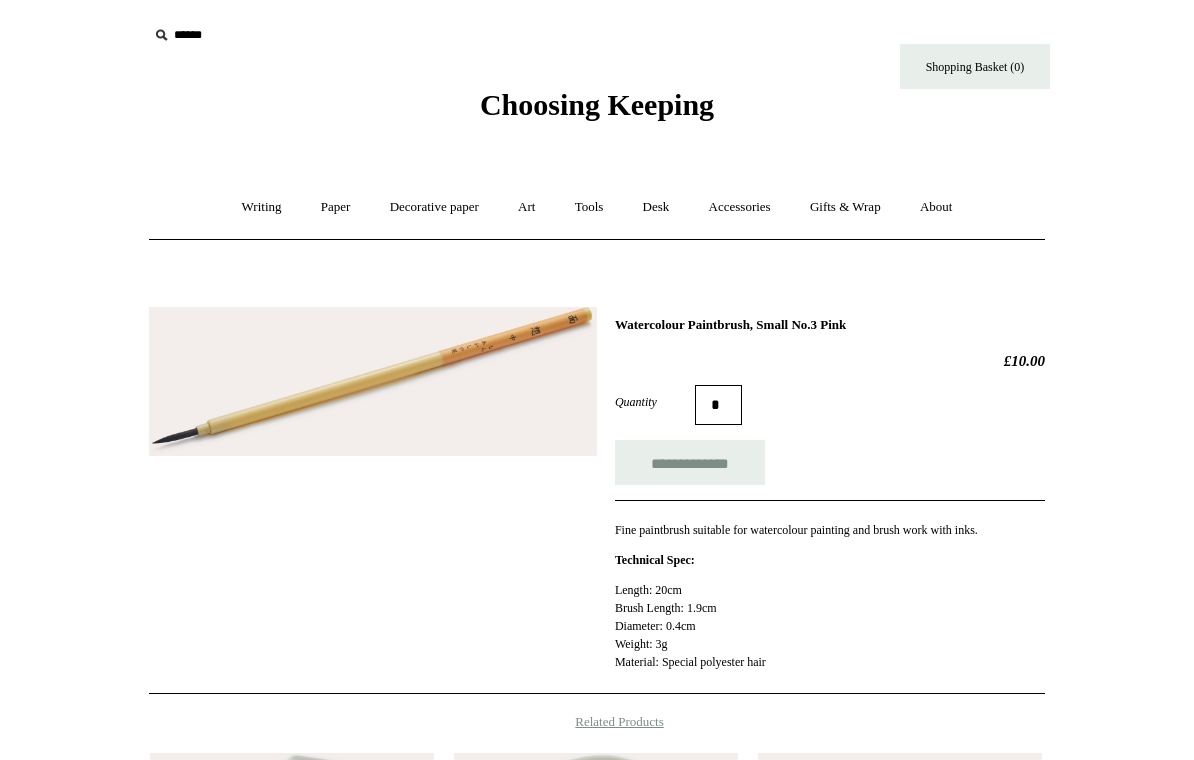 click at bounding box center (373, 382) 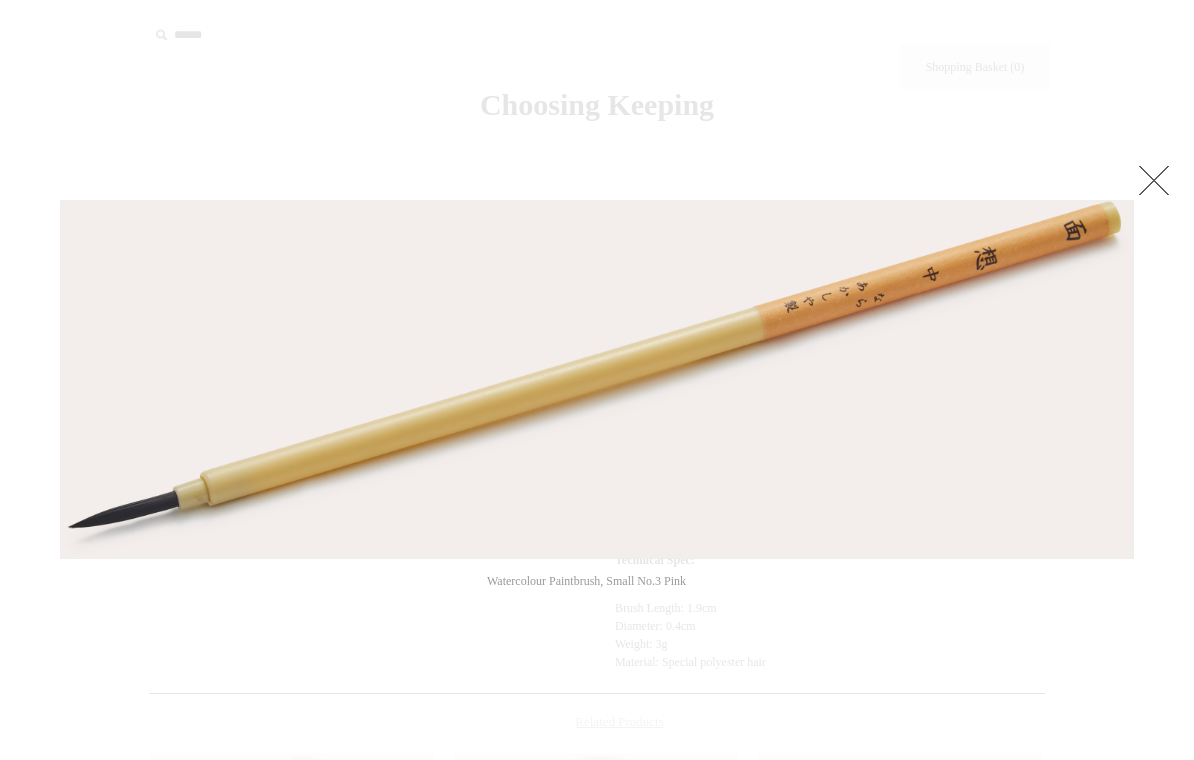 click at bounding box center [1154, 180] 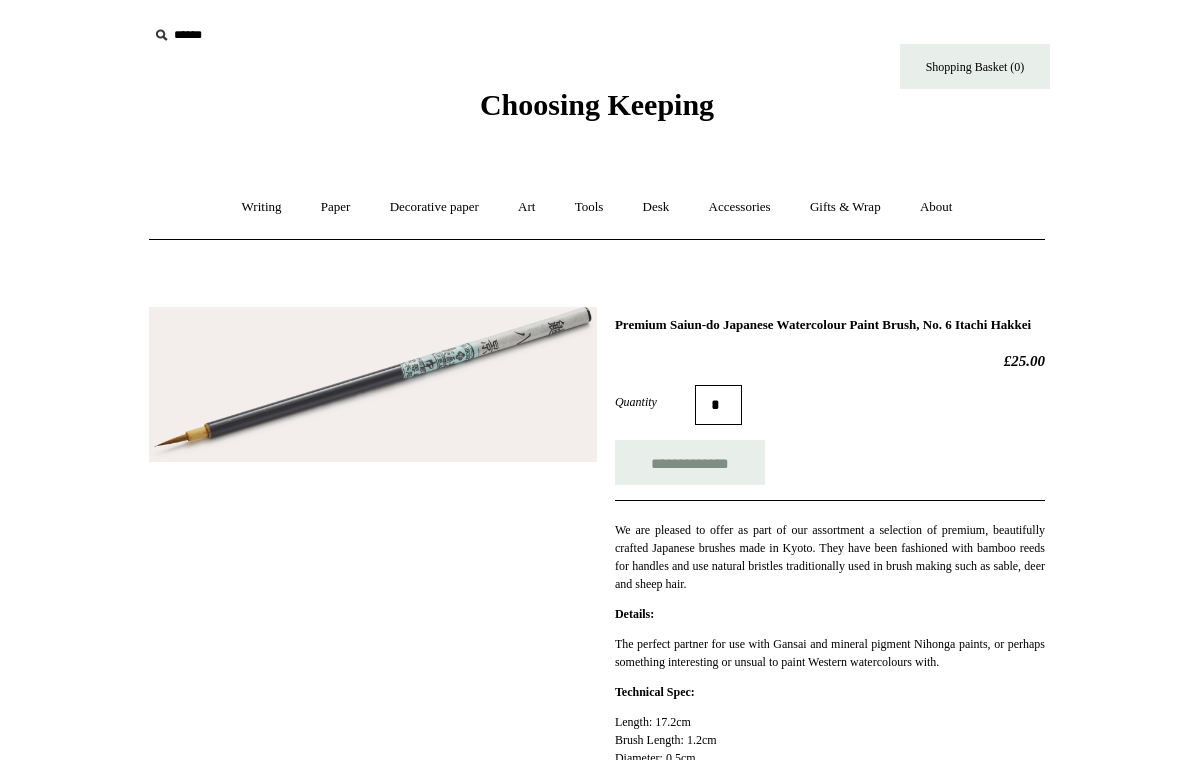 scroll, scrollTop: 0, scrollLeft: 0, axis: both 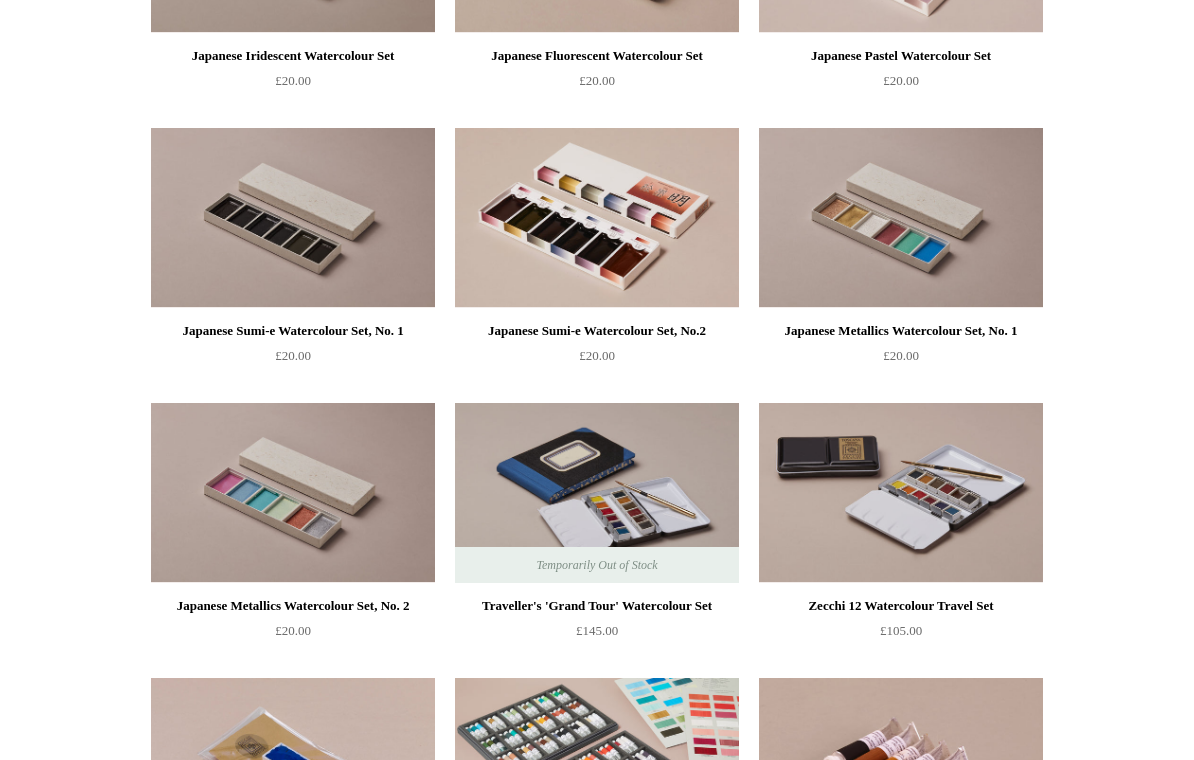 click at bounding box center [293, 218] 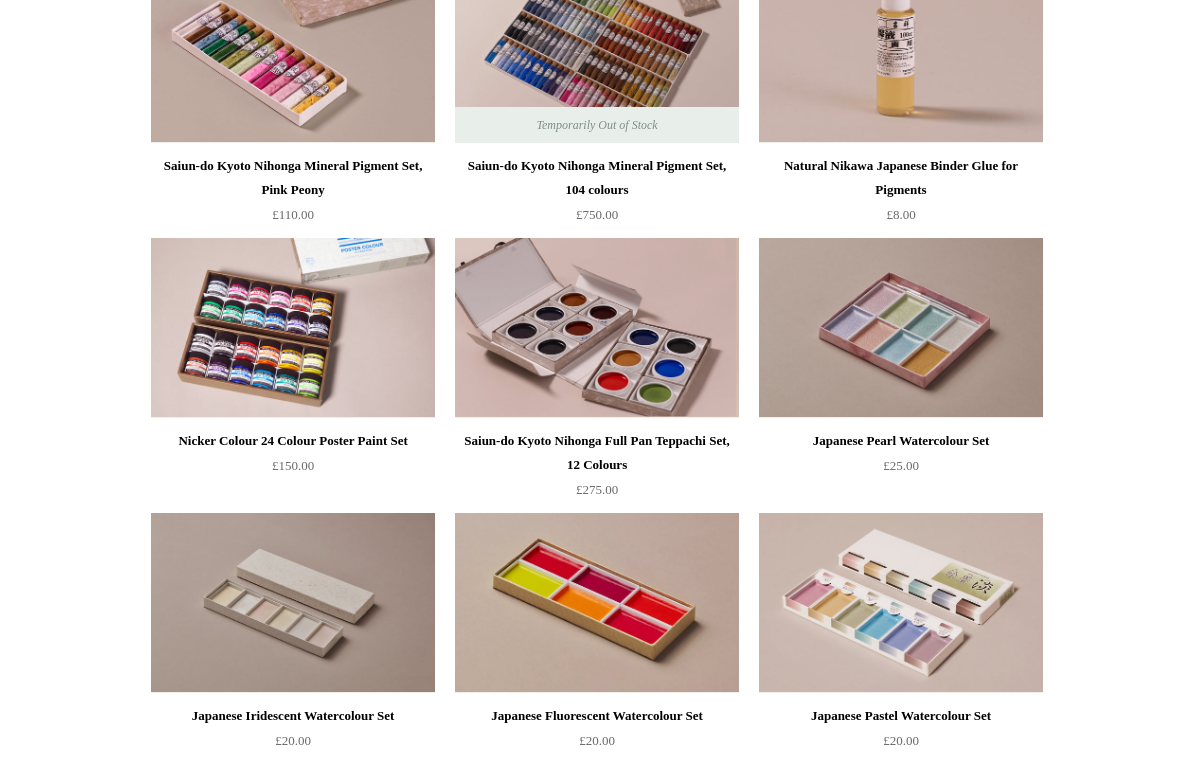 scroll, scrollTop: 2226, scrollLeft: 0, axis: vertical 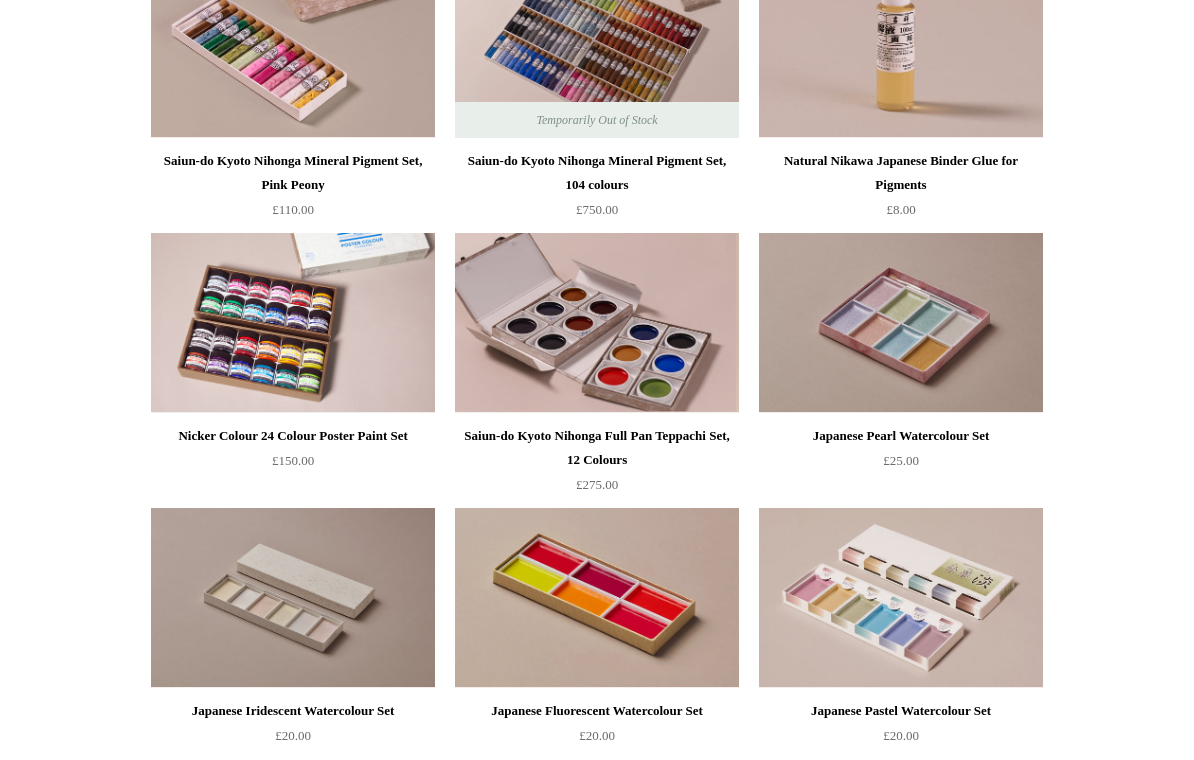 click at bounding box center [293, 324] 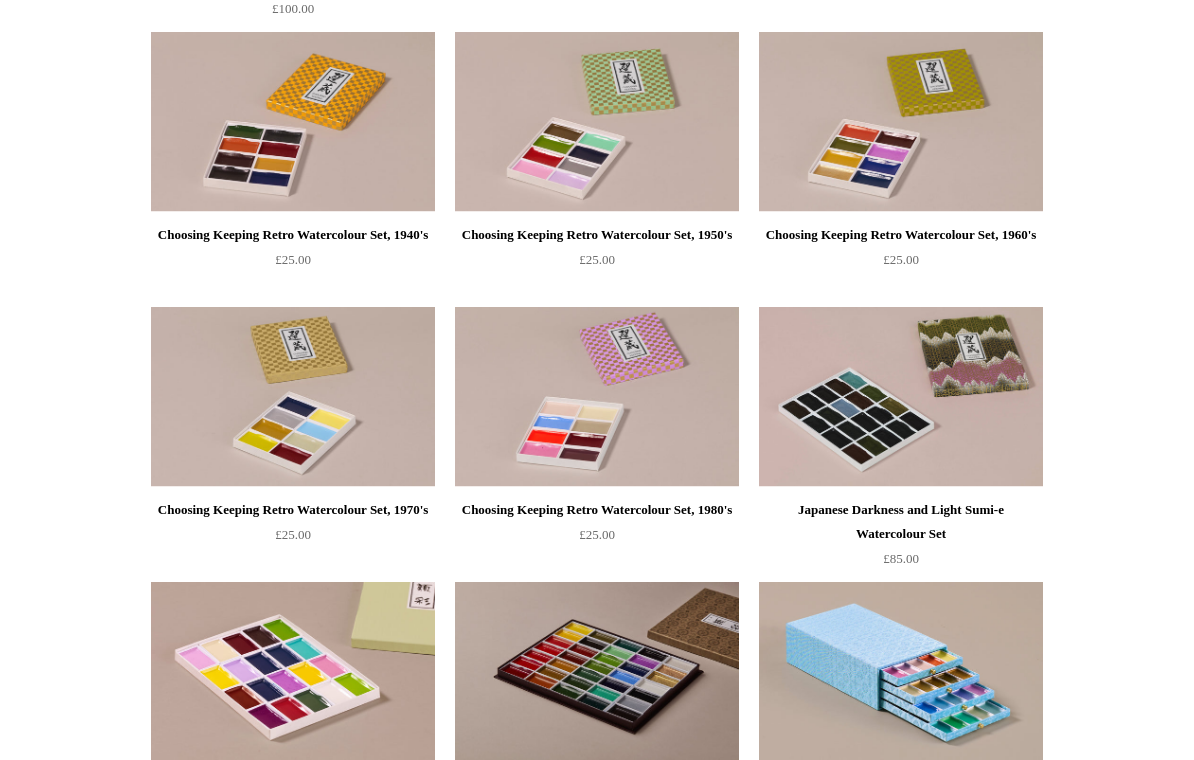 scroll, scrollTop: 1055, scrollLeft: 0, axis: vertical 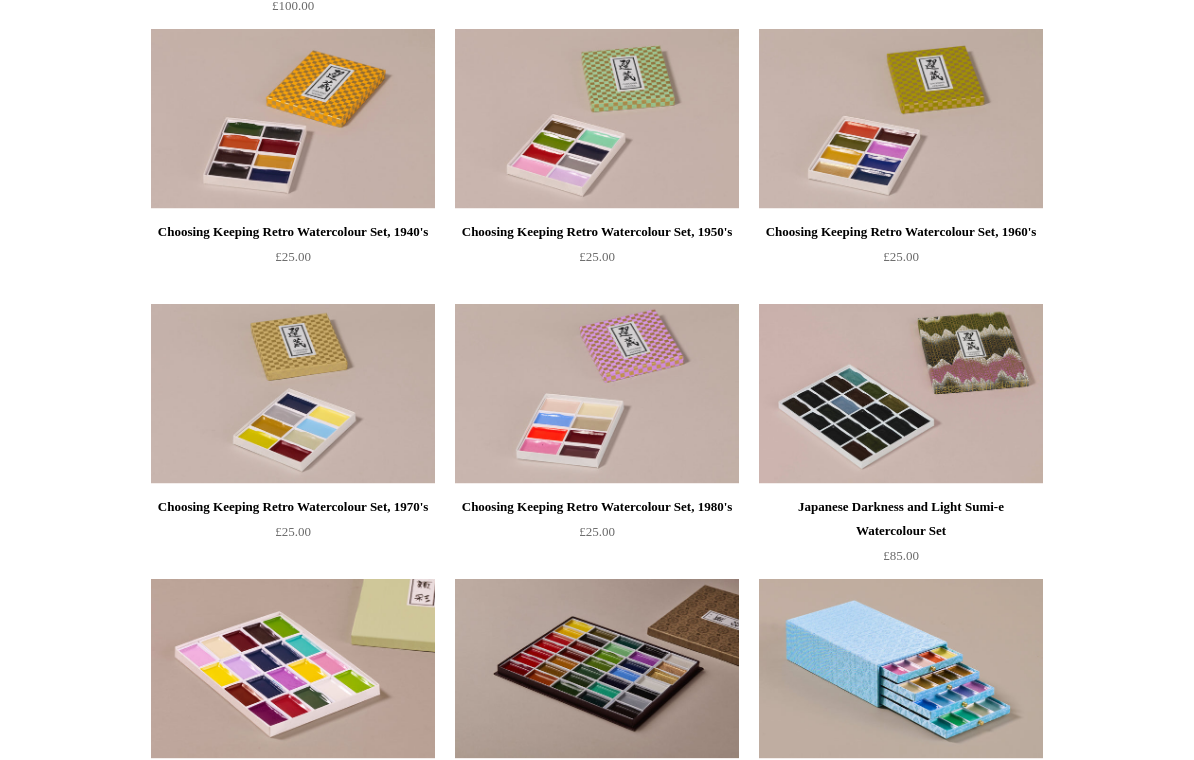 click at bounding box center (901, 395) 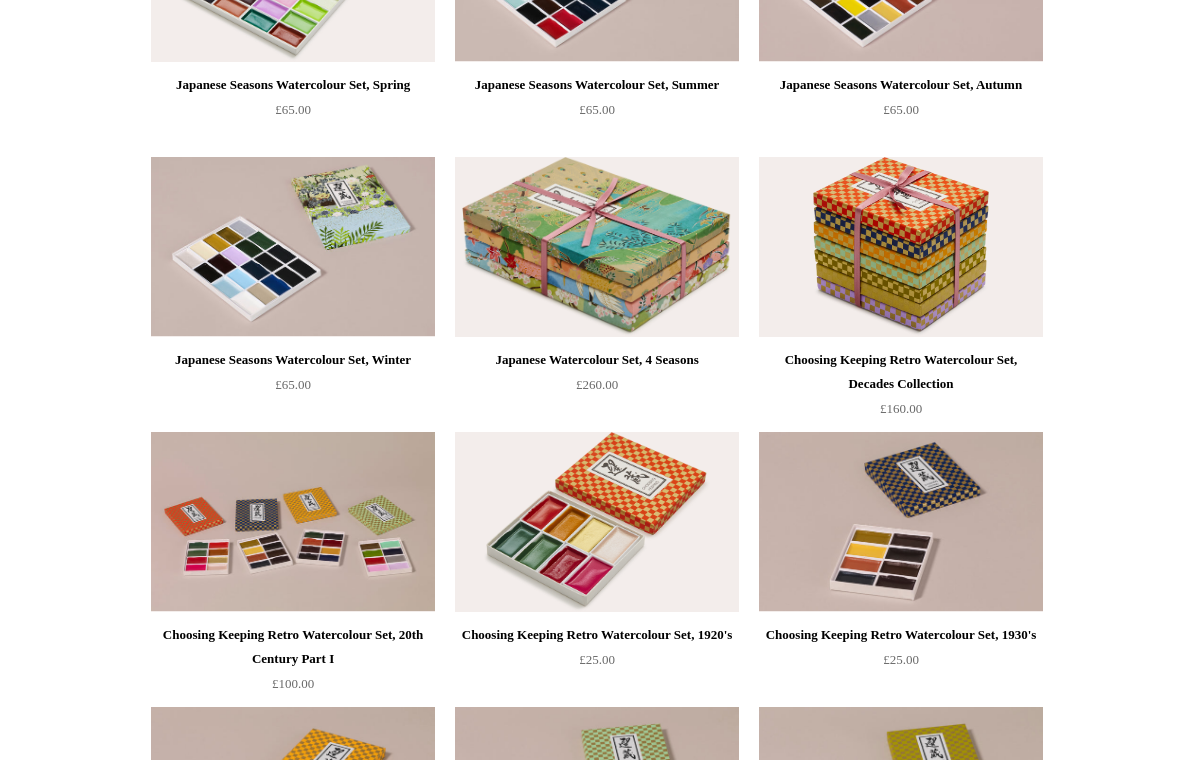 scroll, scrollTop: 349, scrollLeft: 0, axis: vertical 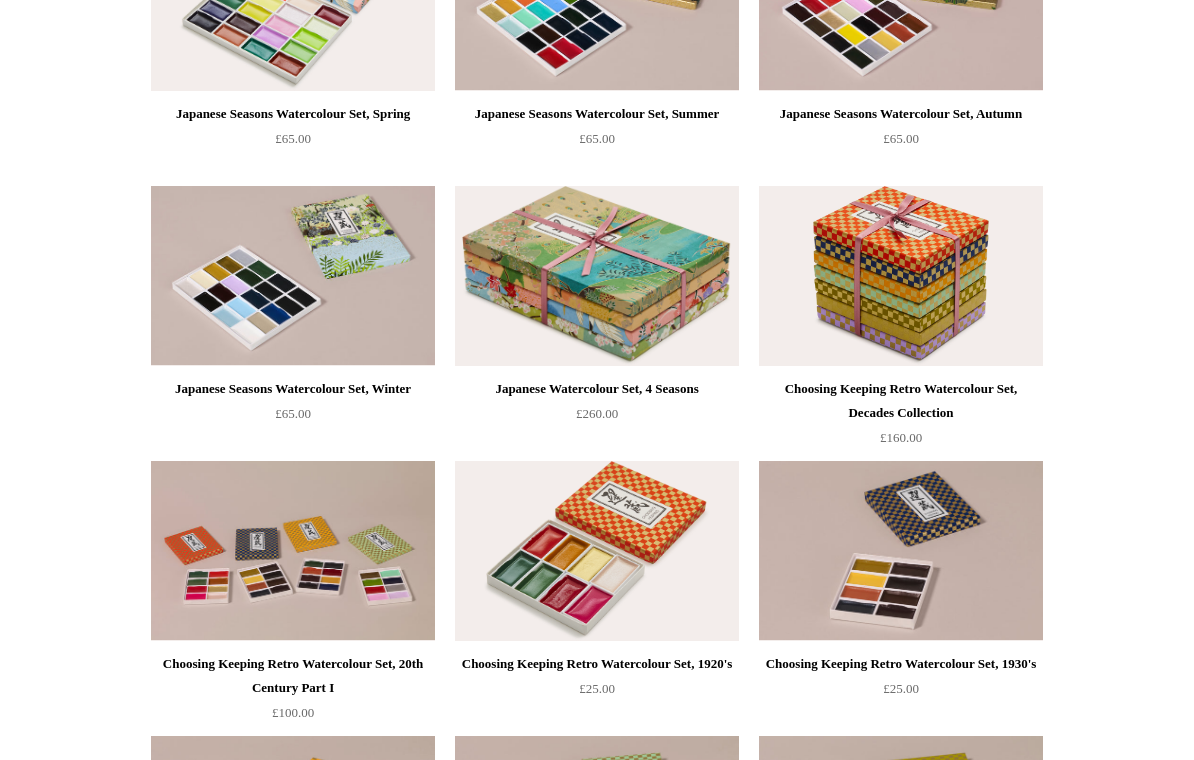 click at bounding box center (293, 276) 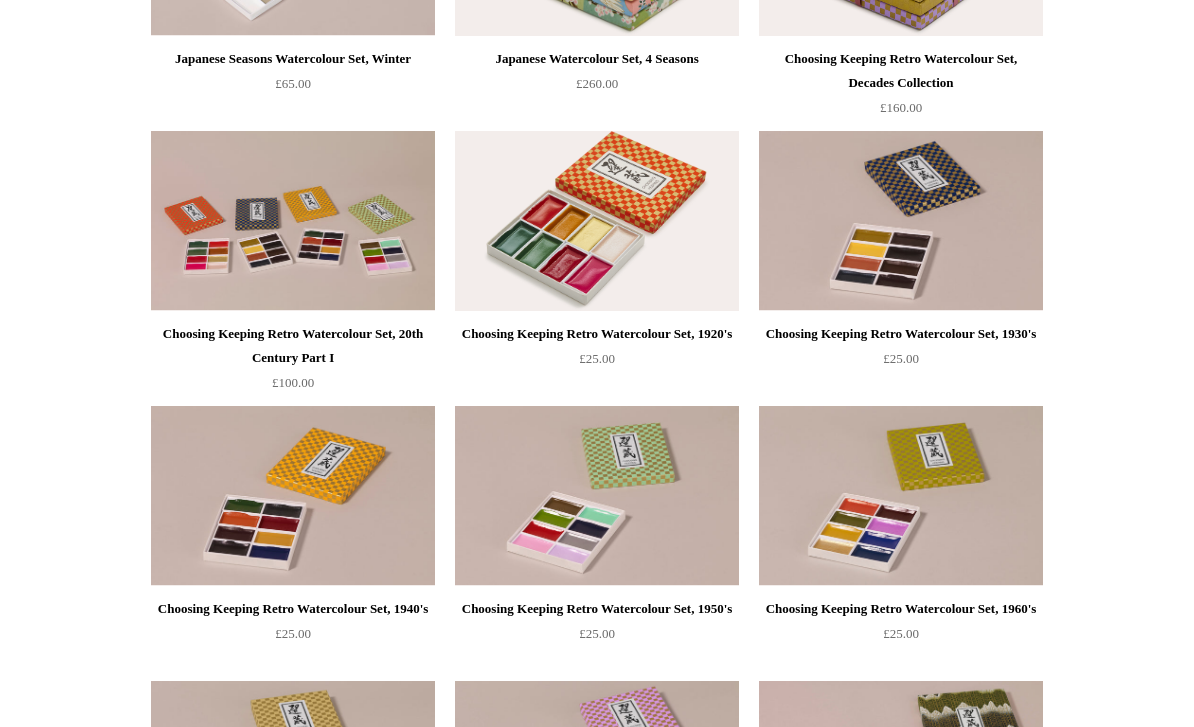 scroll, scrollTop: 0, scrollLeft: 0, axis: both 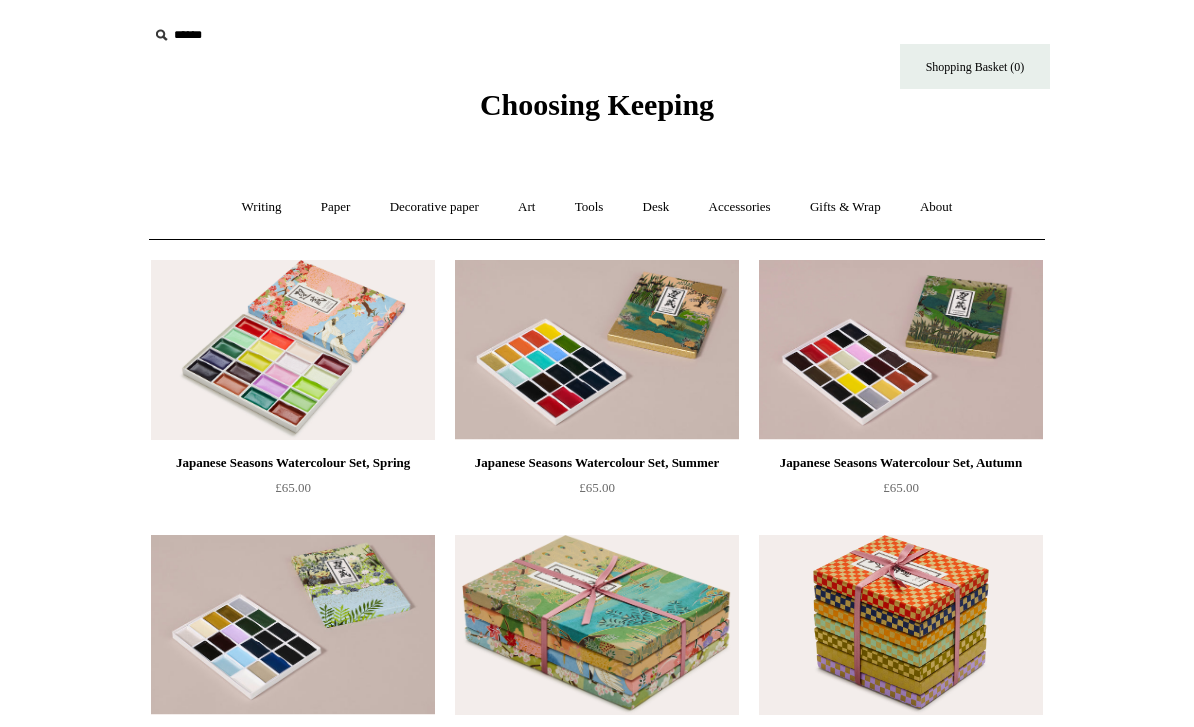 click on "Art +" at bounding box center (526, 207) 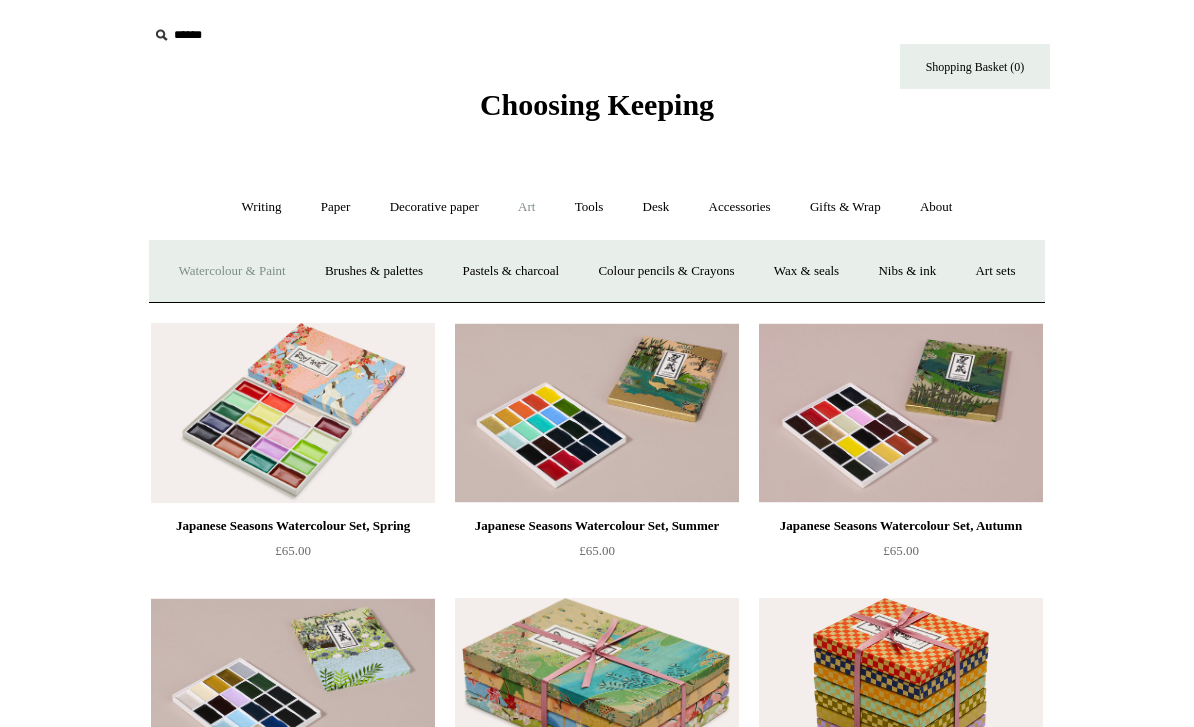 click on "Tools +" at bounding box center [589, 207] 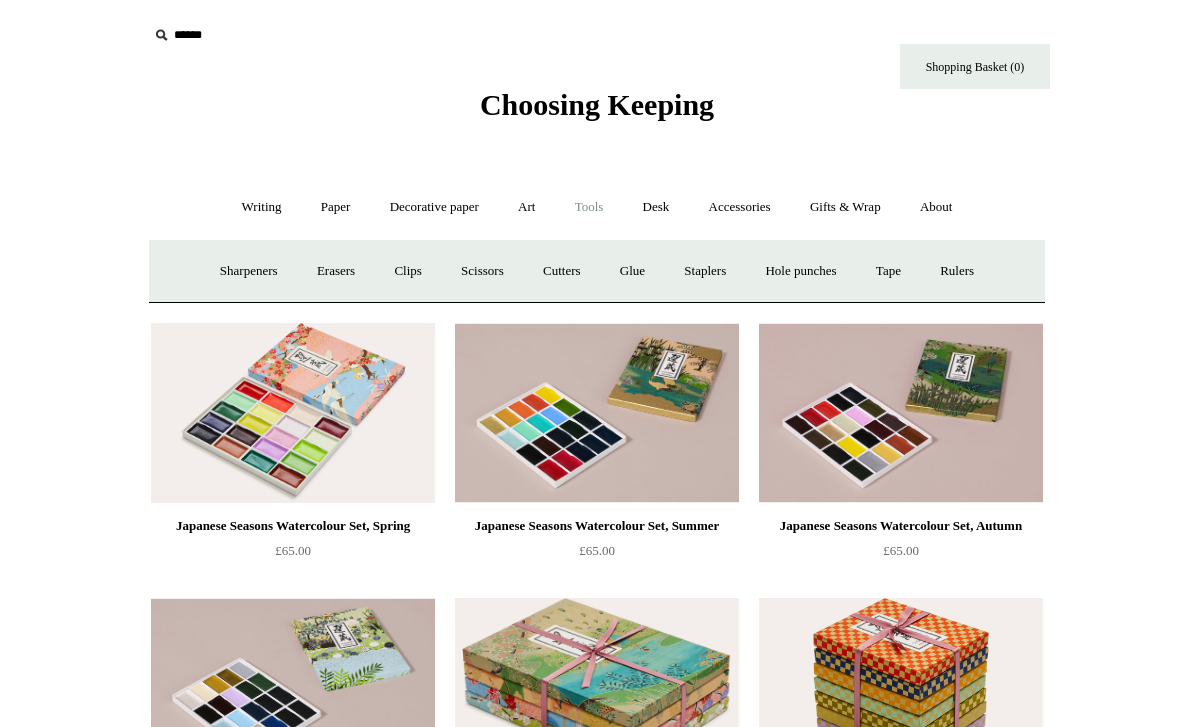 click on "Glue" at bounding box center (632, 271) 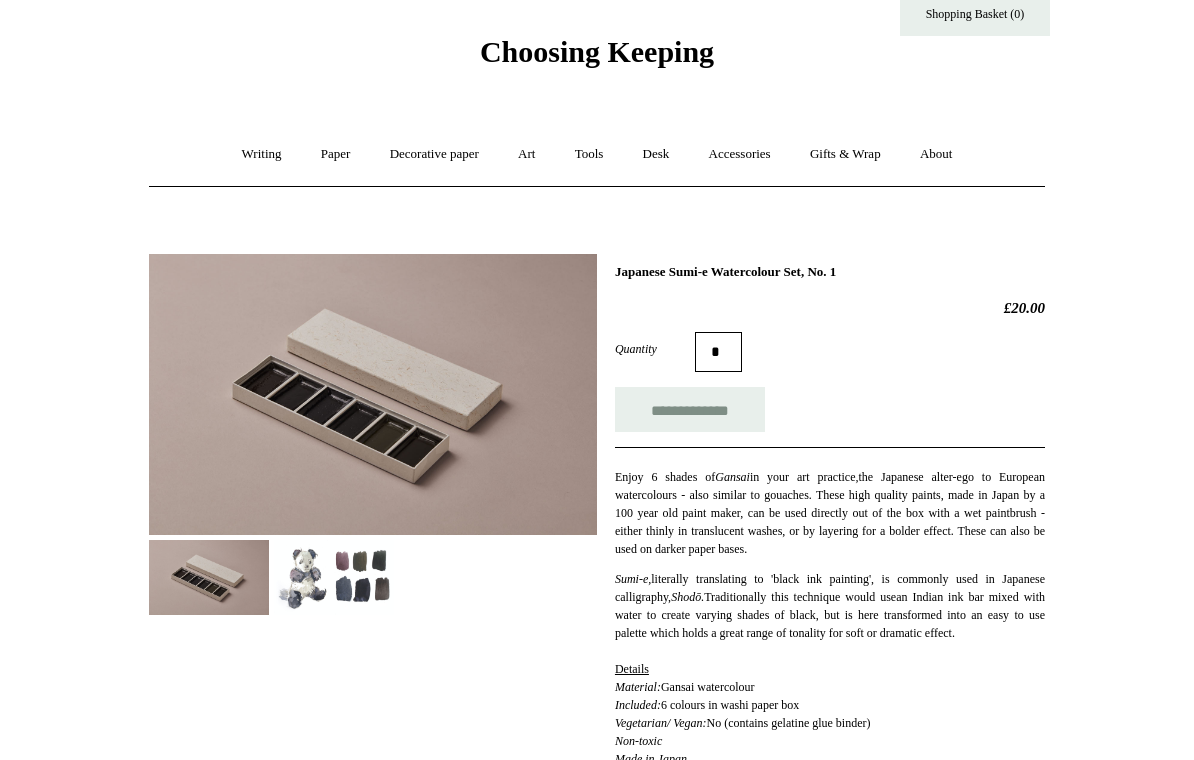 scroll, scrollTop: 53, scrollLeft: 0, axis: vertical 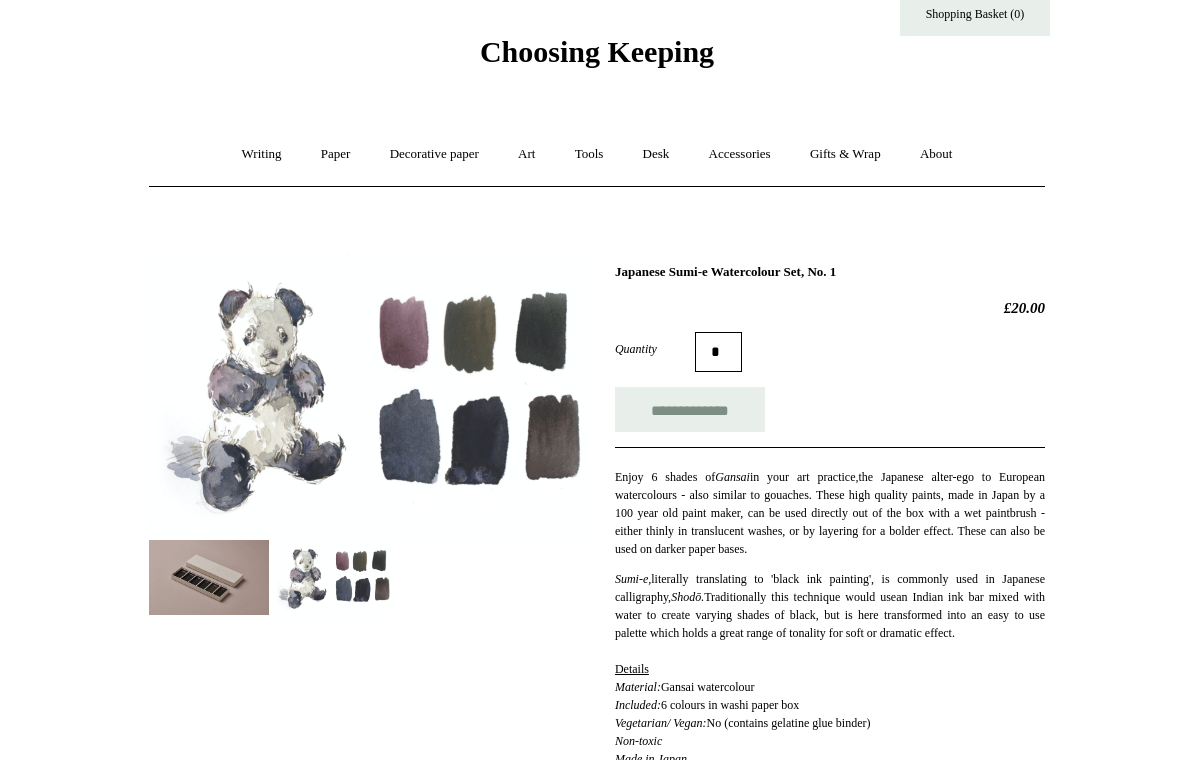 click at bounding box center (209, 577) 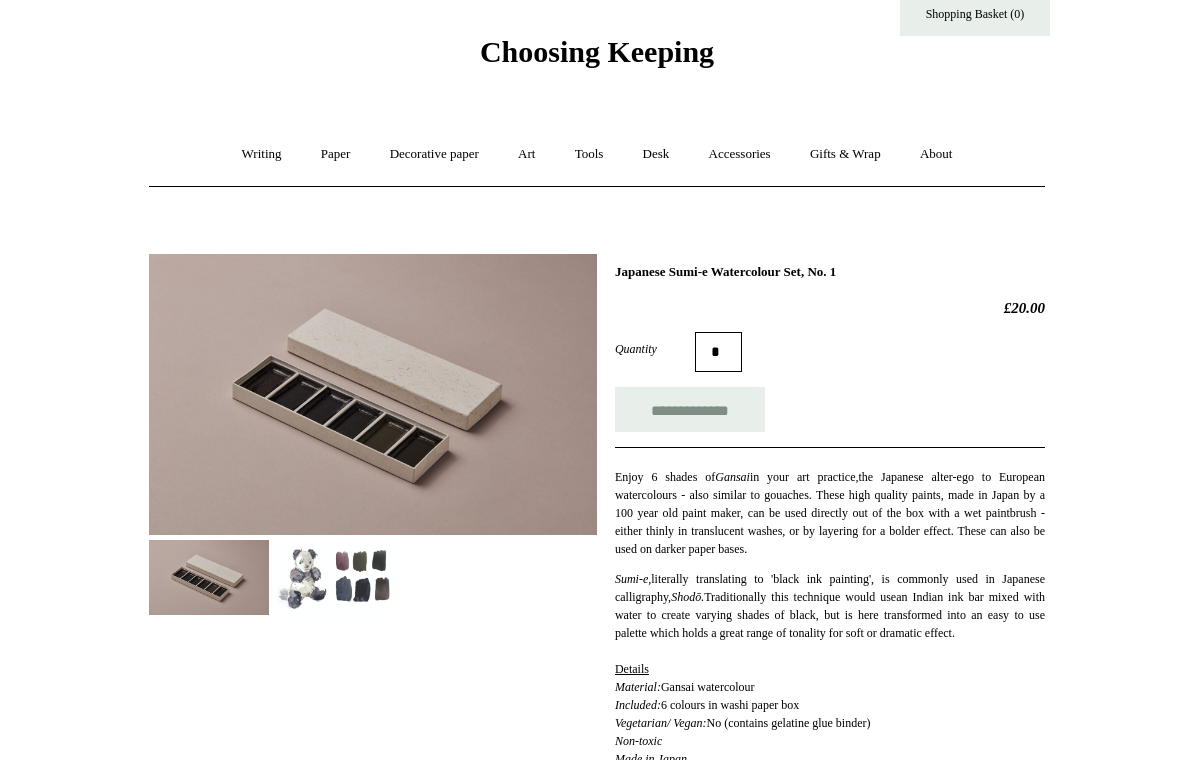 click at bounding box center [334, 577] 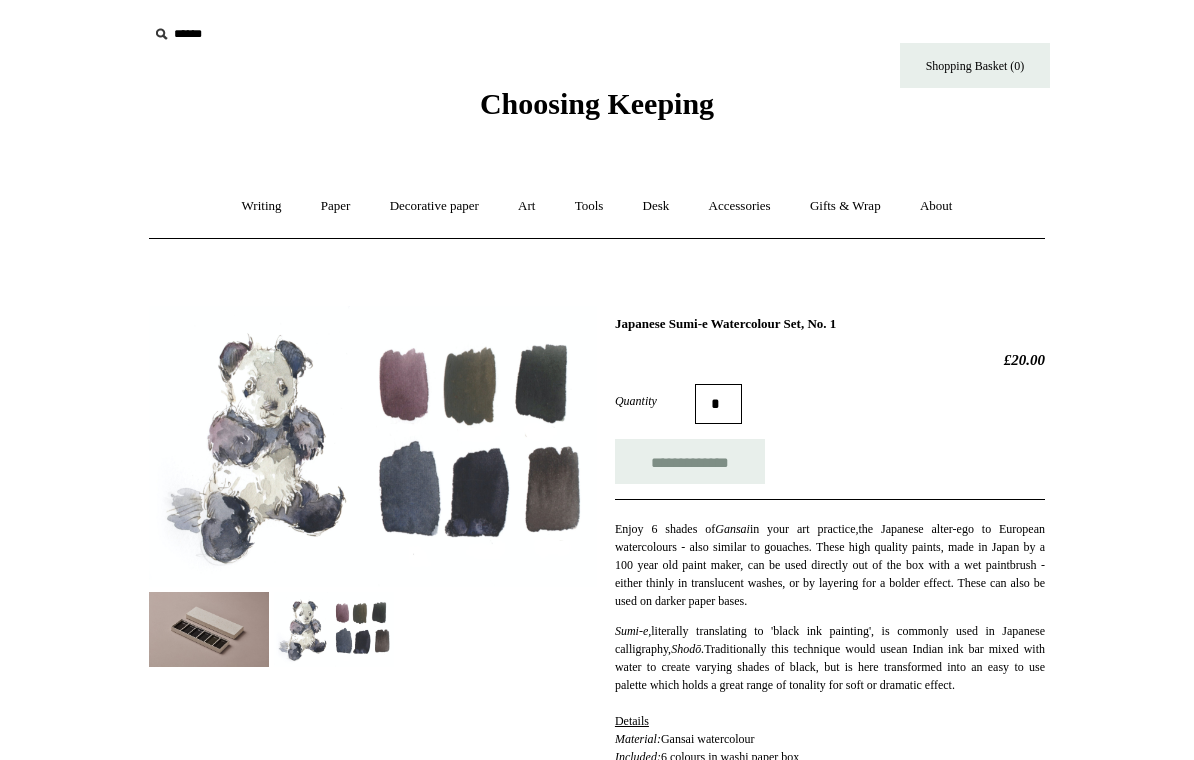 scroll, scrollTop: 0, scrollLeft: 0, axis: both 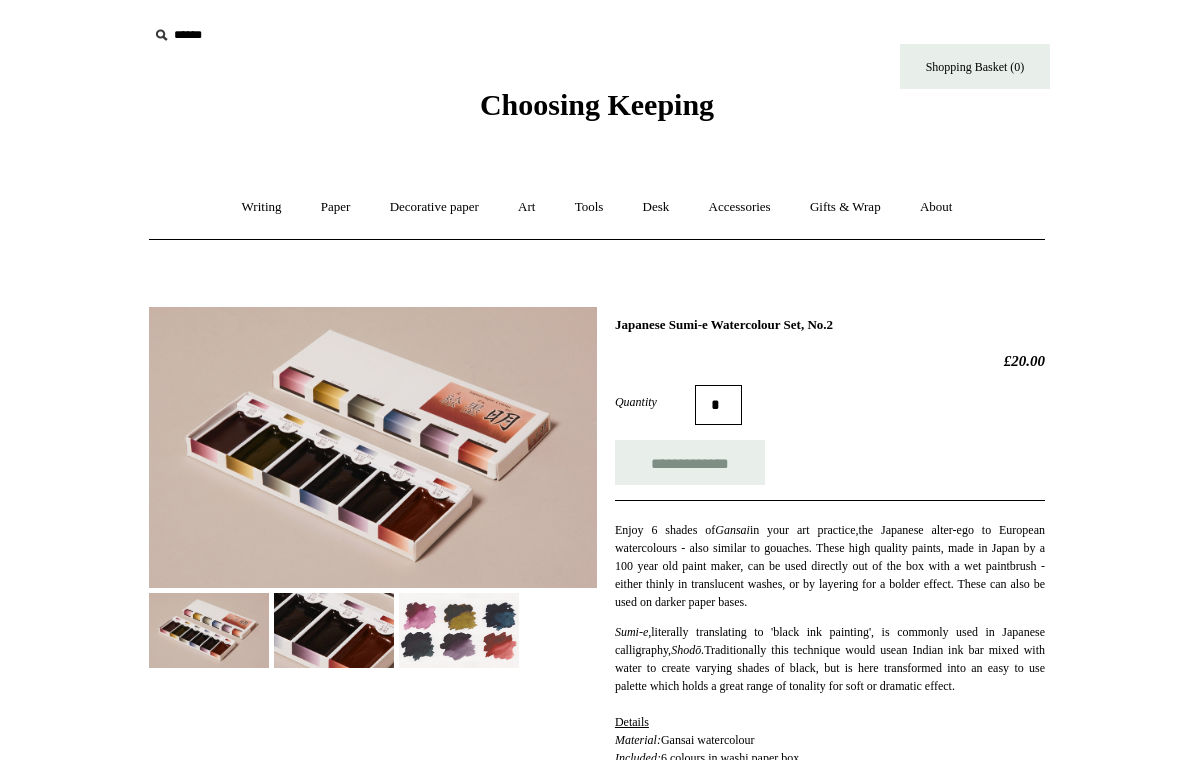 click at bounding box center (459, 630) 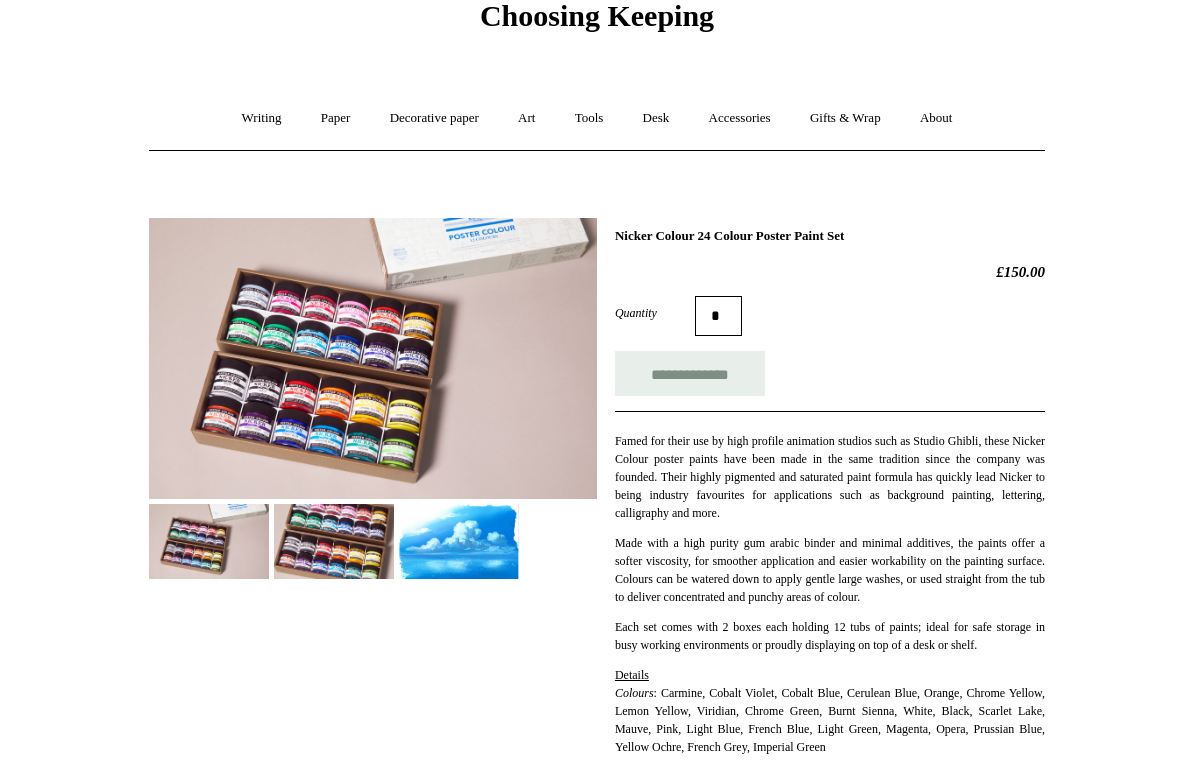 scroll, scrollTop: 83, scrollLeft: 0, axis: vertical 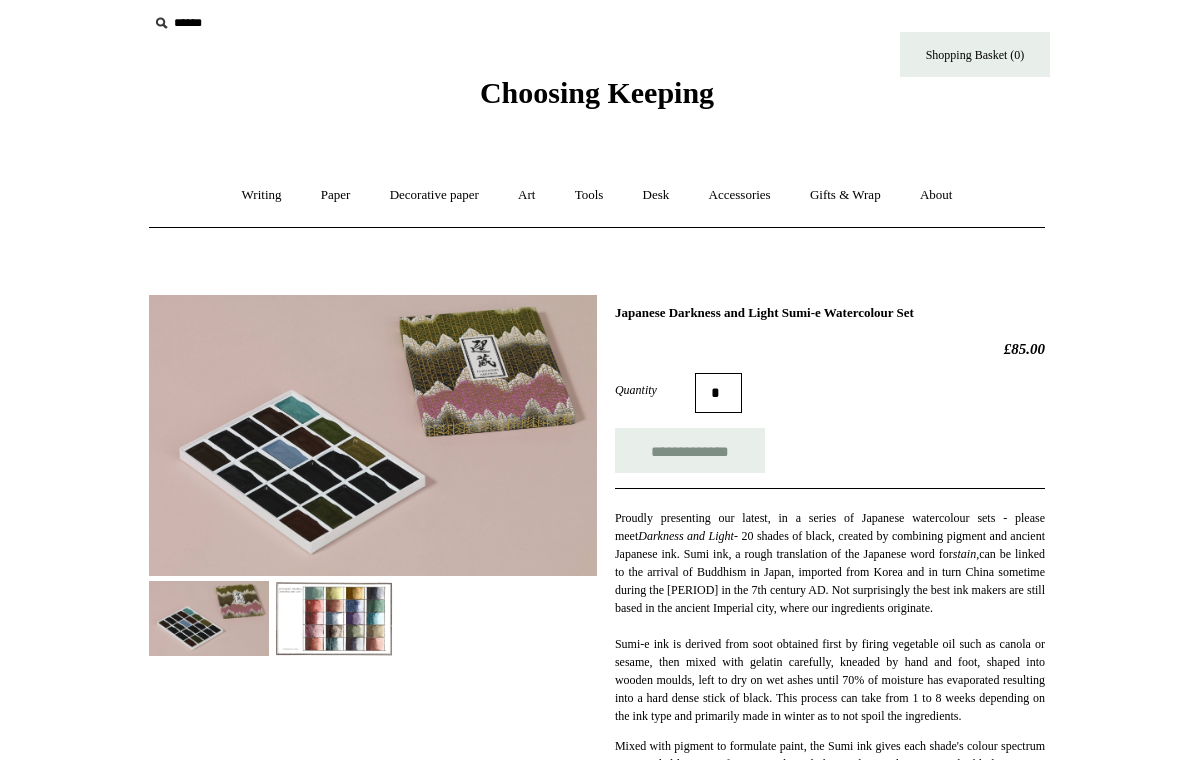 click at bounding box center (334, 619) 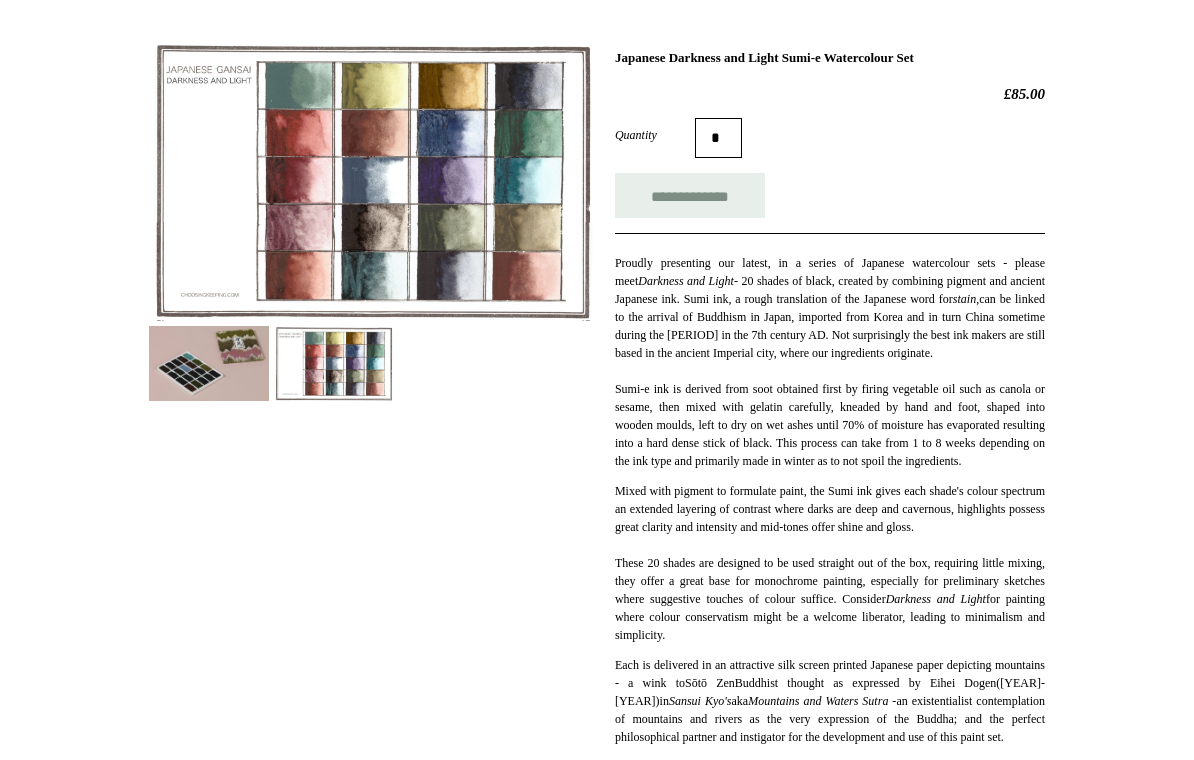 scroll, scrollTop: 230, scrollLeft: 0, axis: vertical 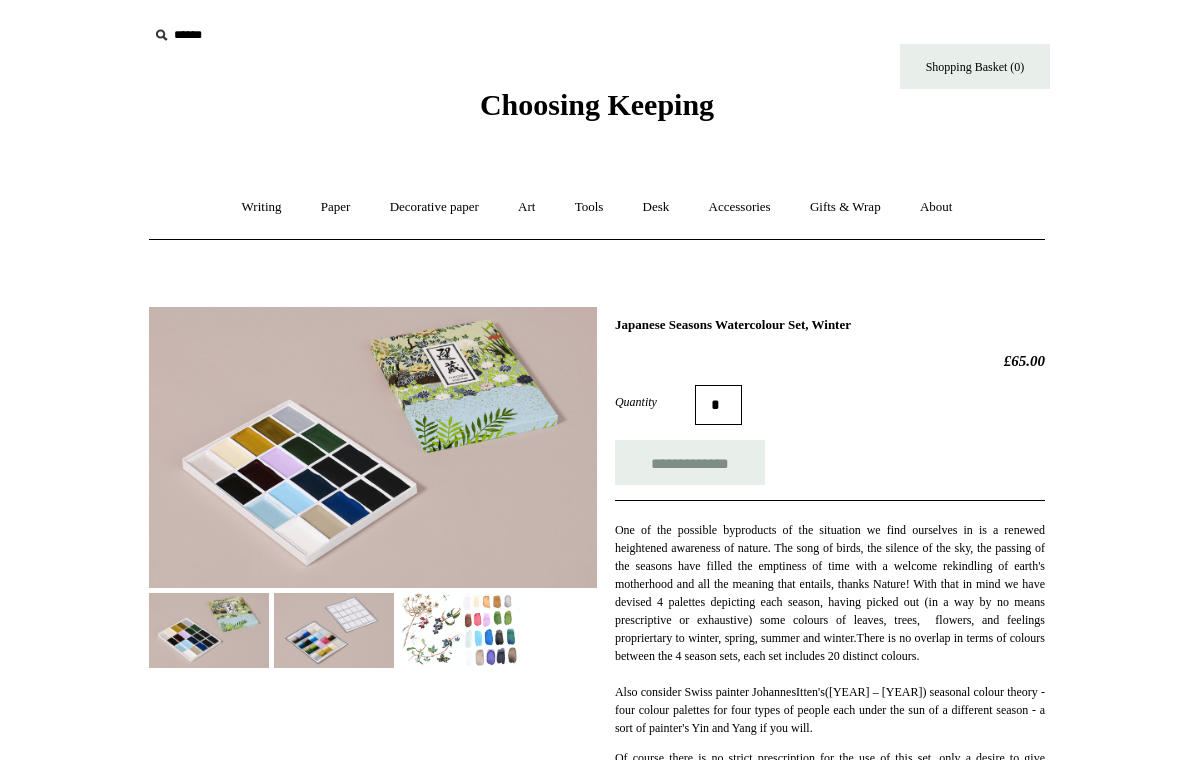 click at bounding box center (373, 447) 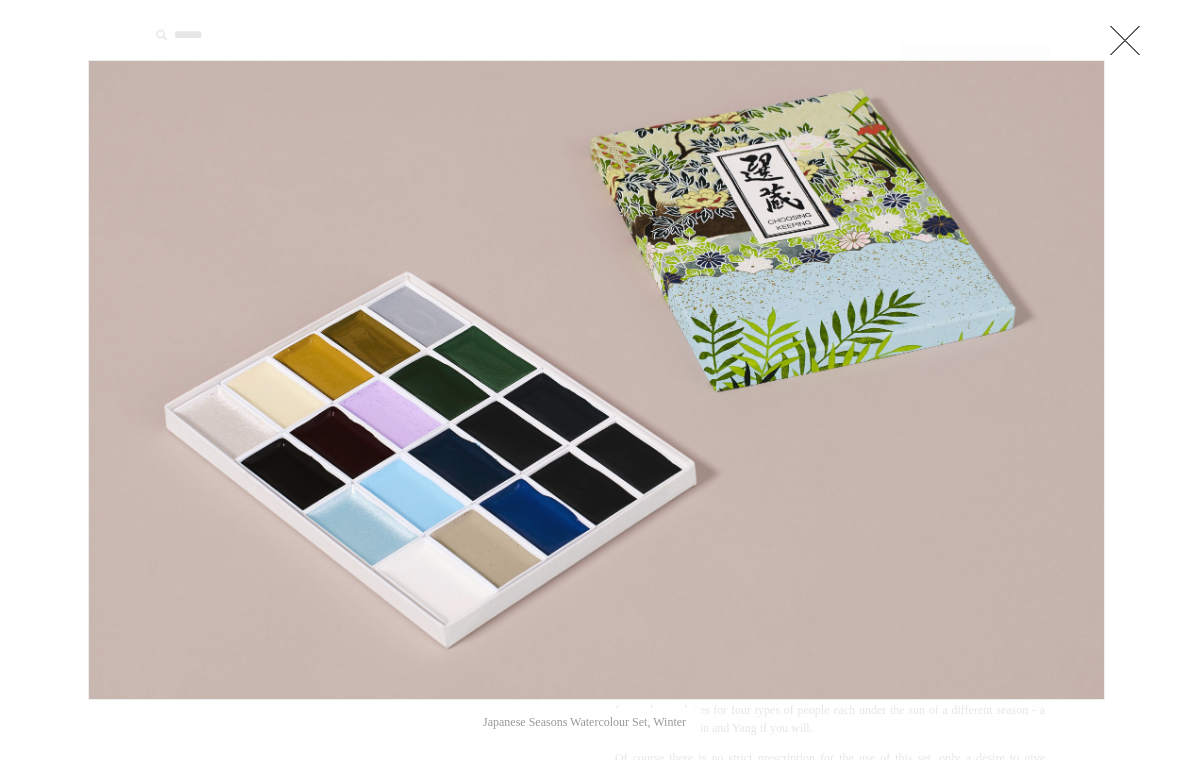 click at bounding box center (1125, 40) 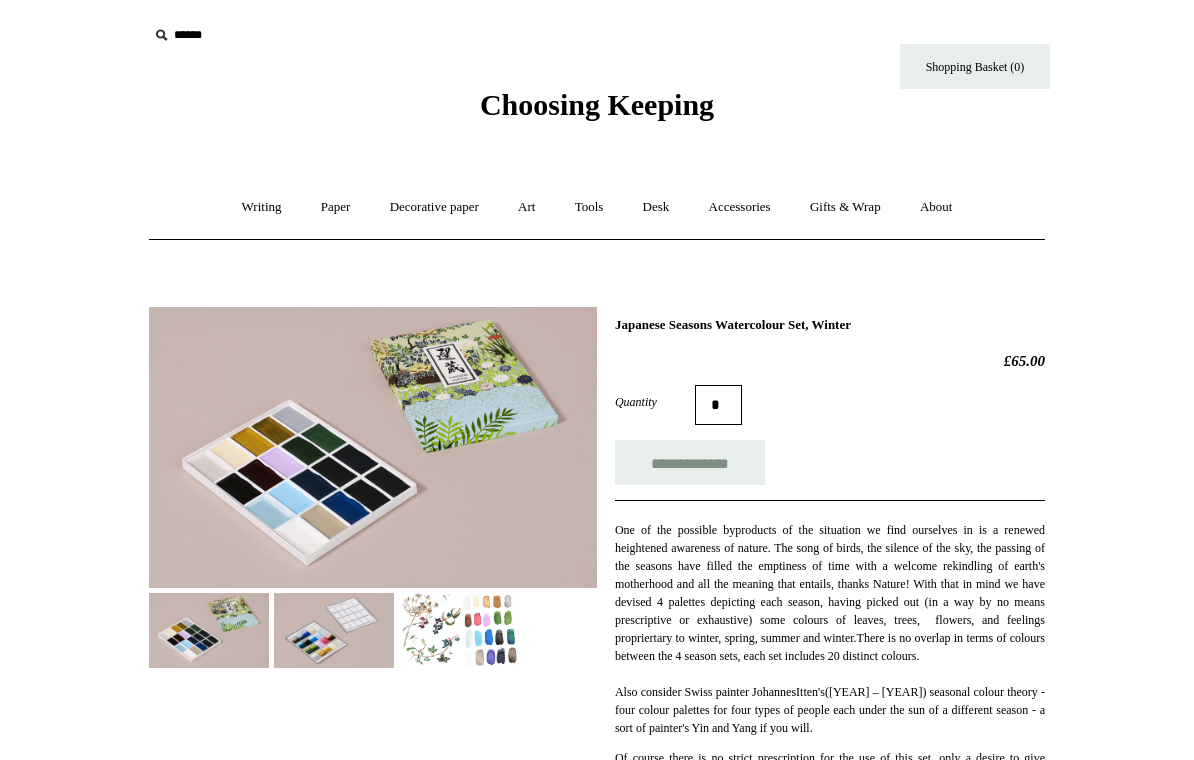 click at bounding box center [459, 630] 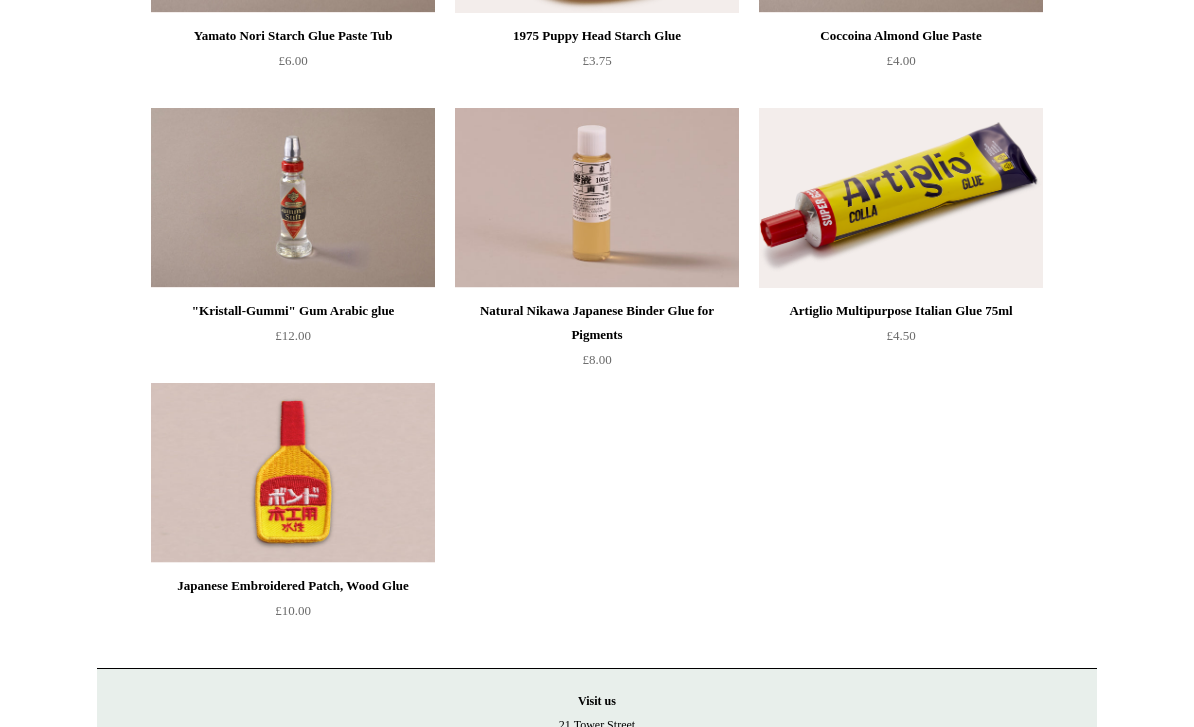 scroll, scrollTop: 432, scrollLeft: 0, axis: vertical 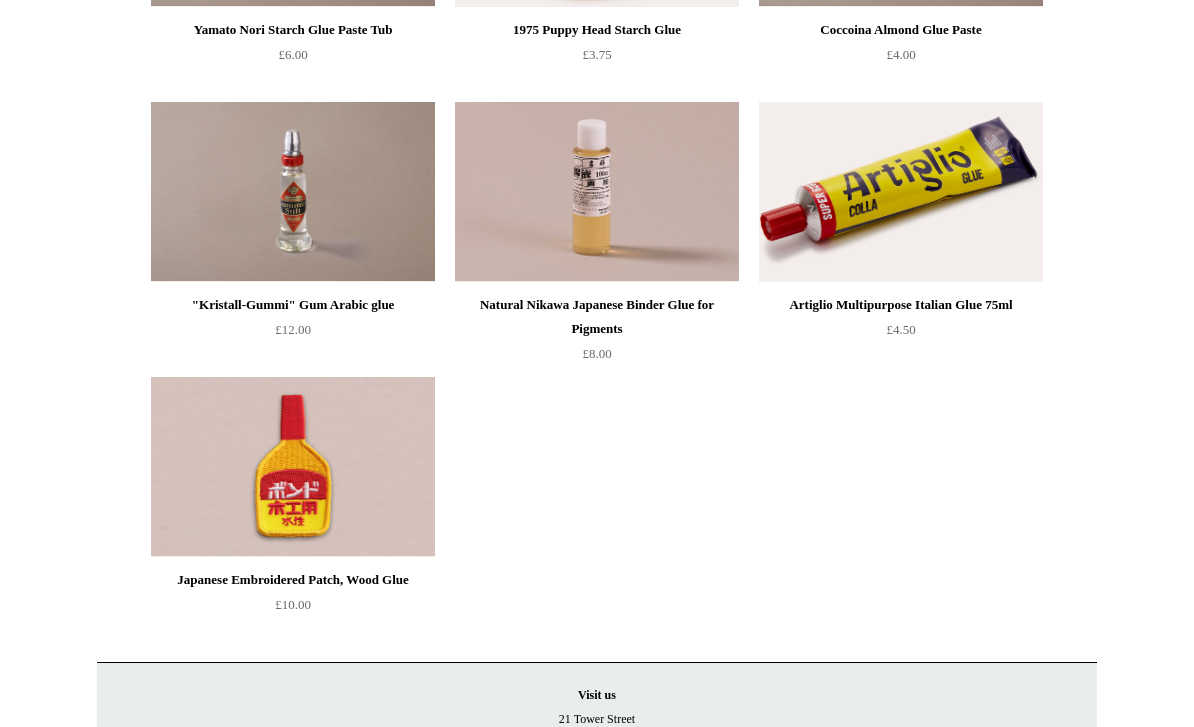 click at bounding box center (293, 468) 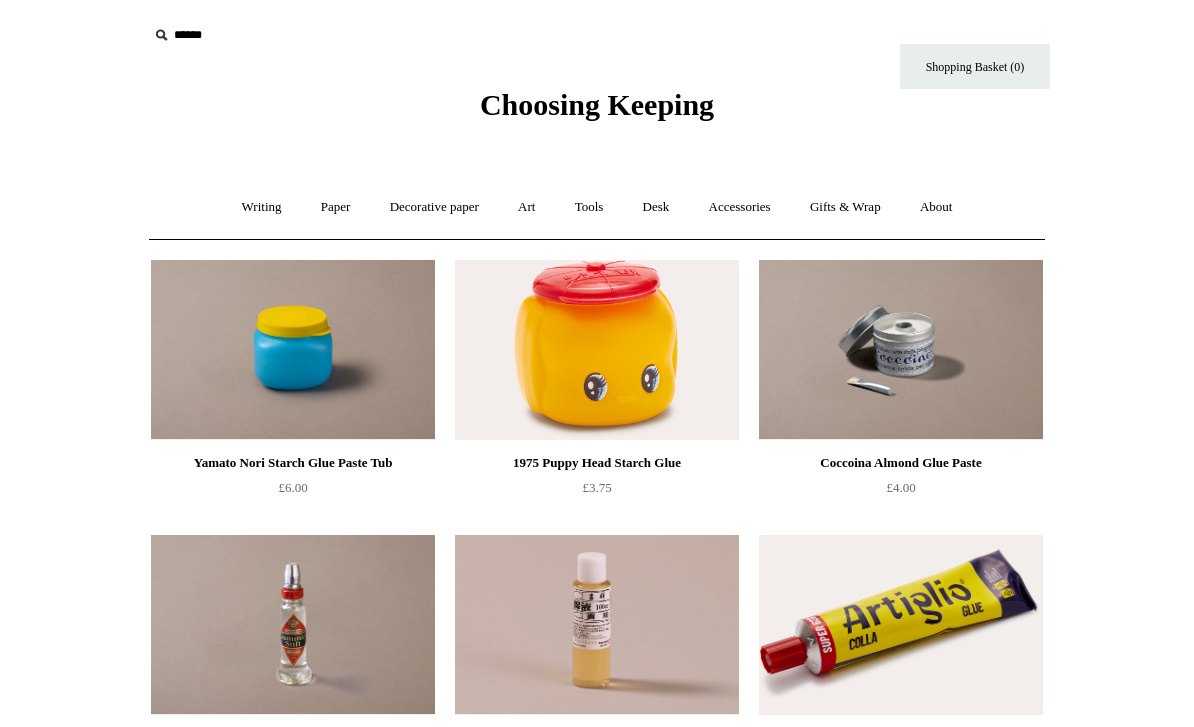 click at bounding box center [597, 350] 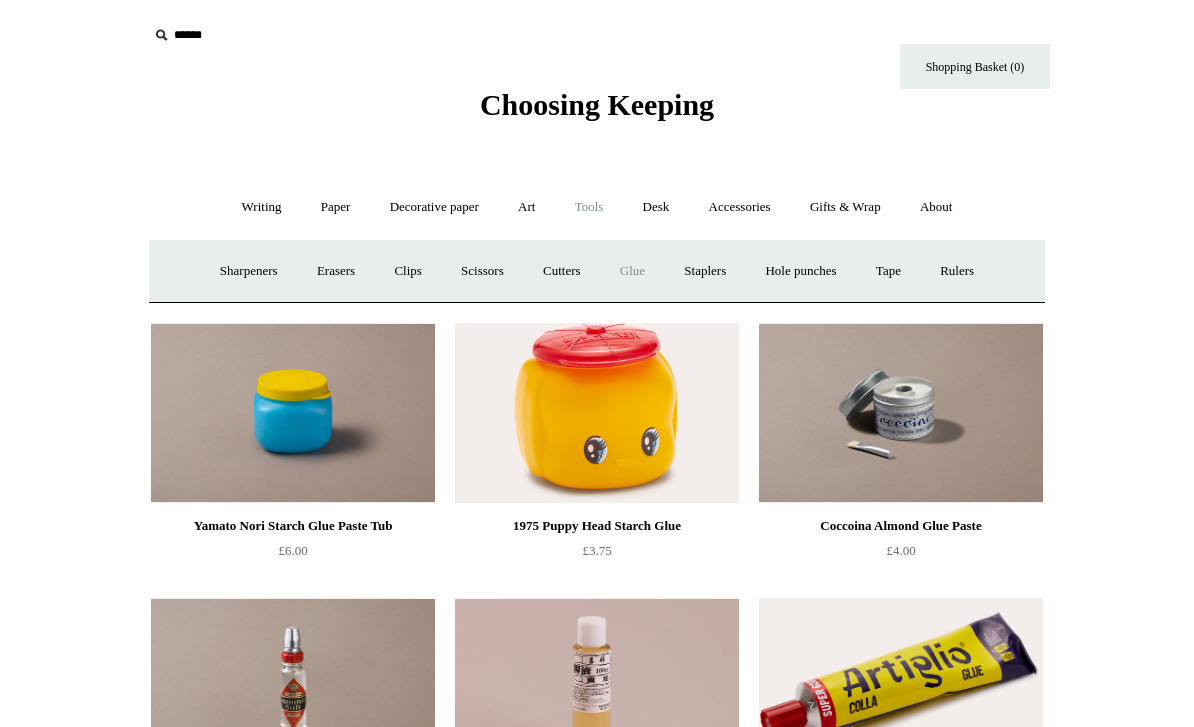 click on "Erasers" at bounding box center [336, 271] 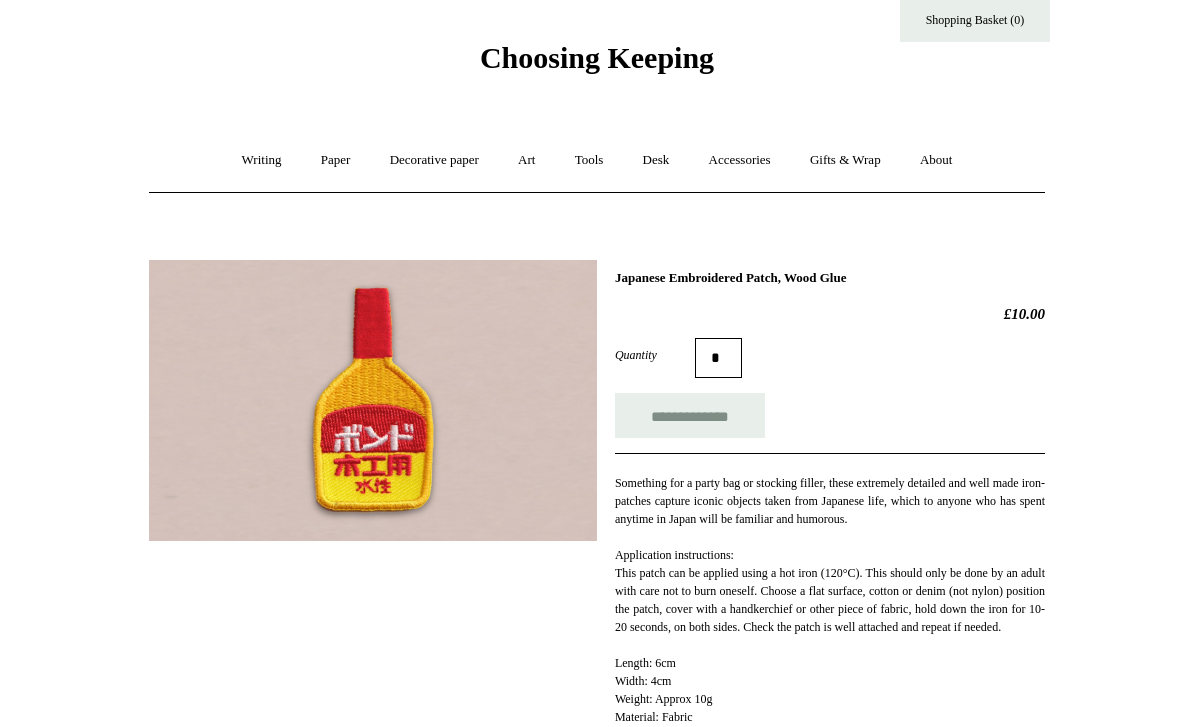 scroll, scrollTop: 0, scrollLeft: 0, axis: both 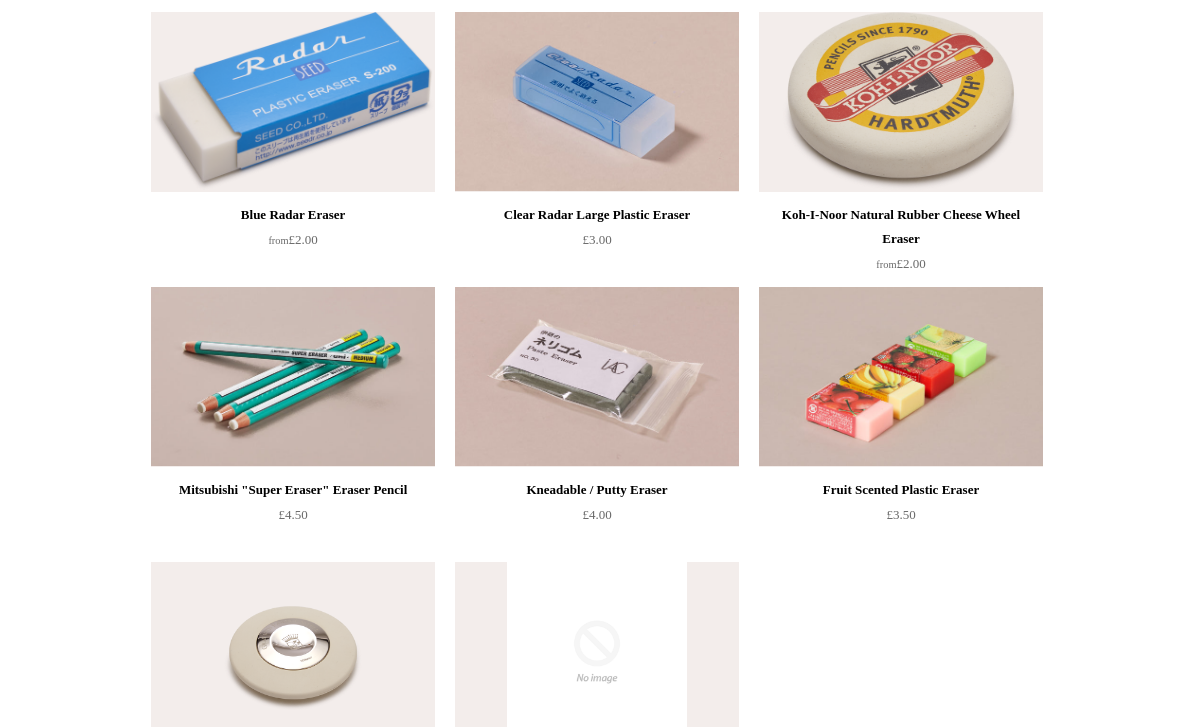 click at bounding box center [901, 378] 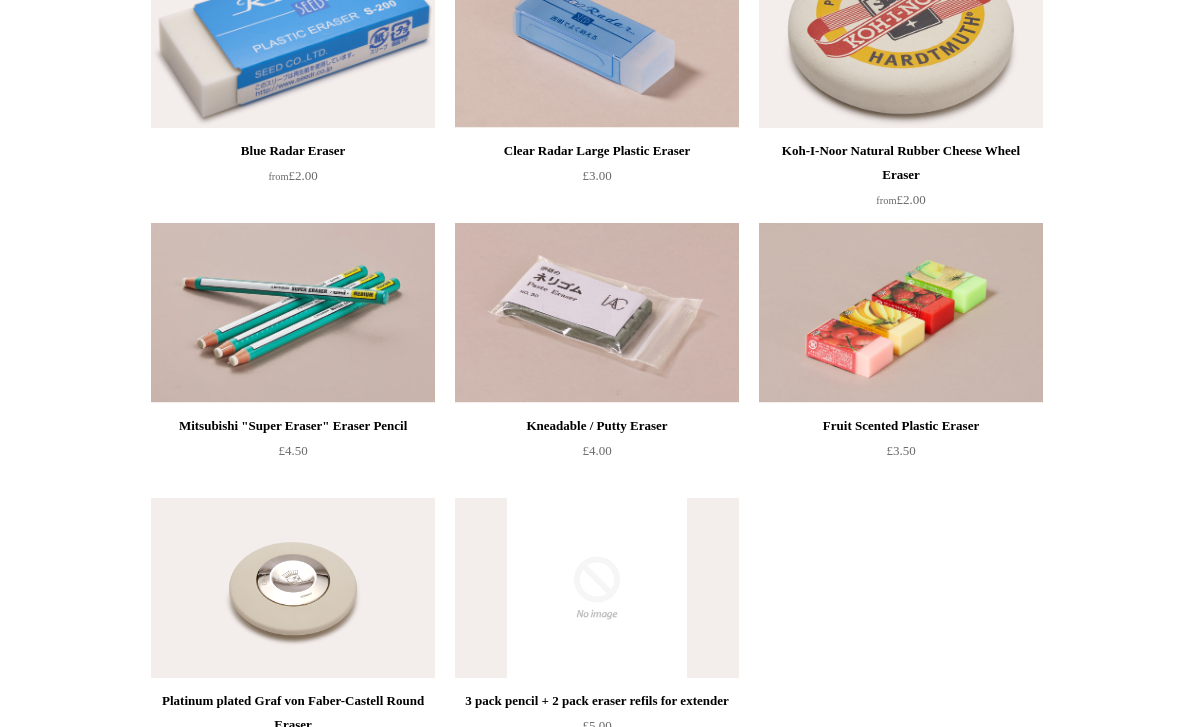 click at bounding box center [597, 38] 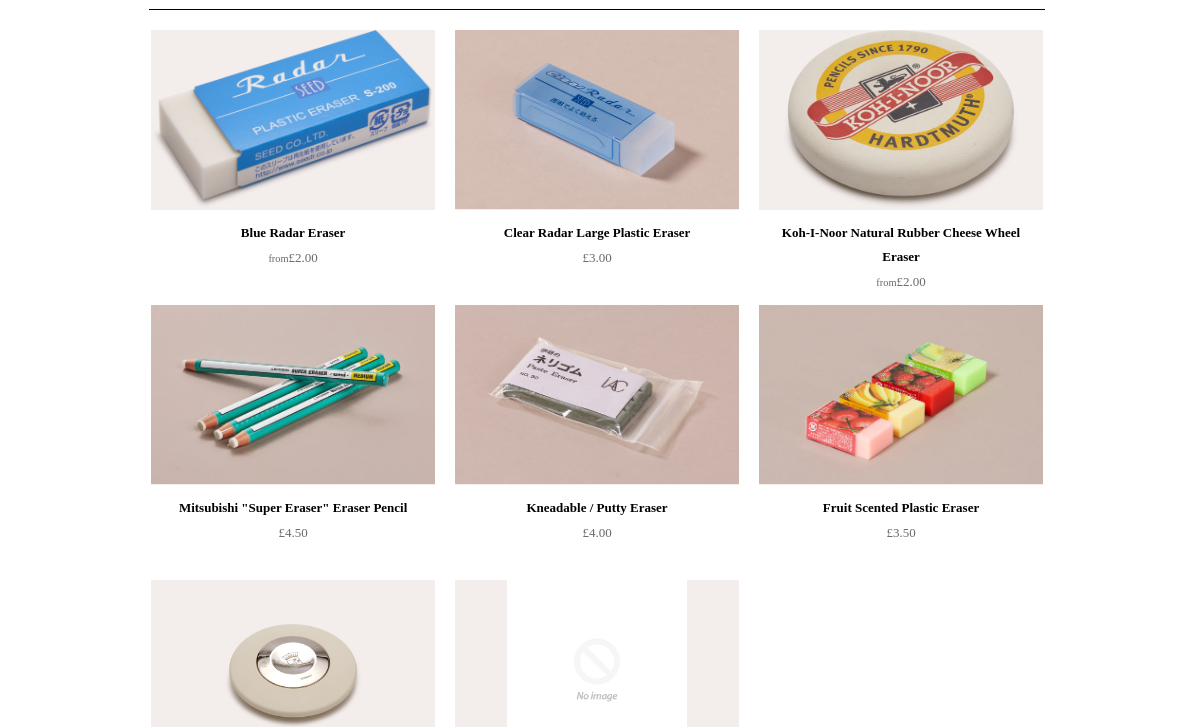 scroll, scrollTop: 0, scrollLeft: 0, axis: both 